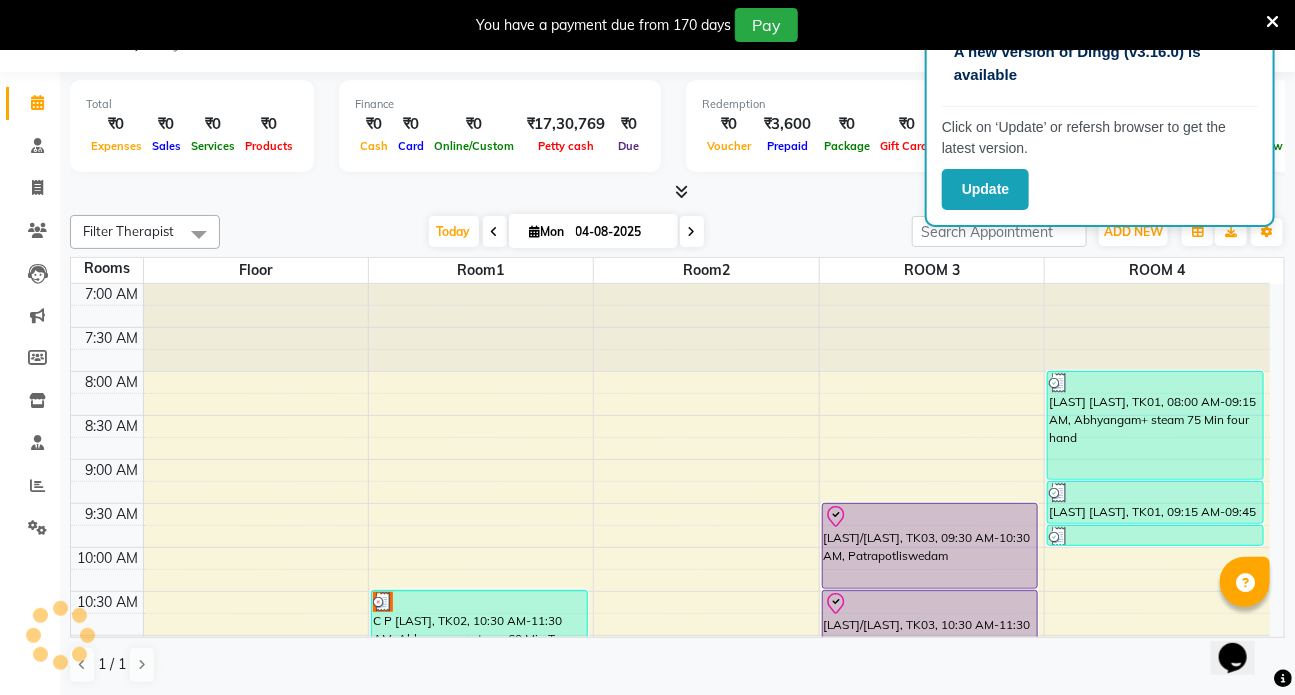 scroll, scrollTop: 0, scrollLeft: 0, axis: both 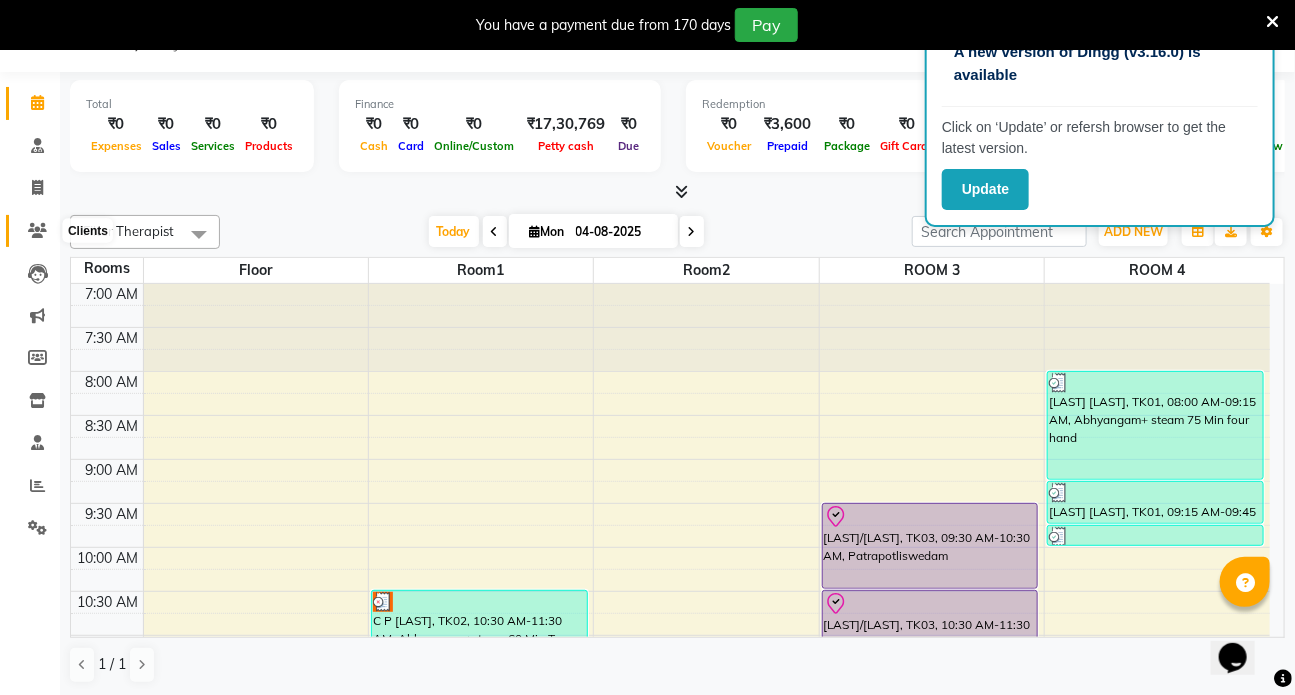 click 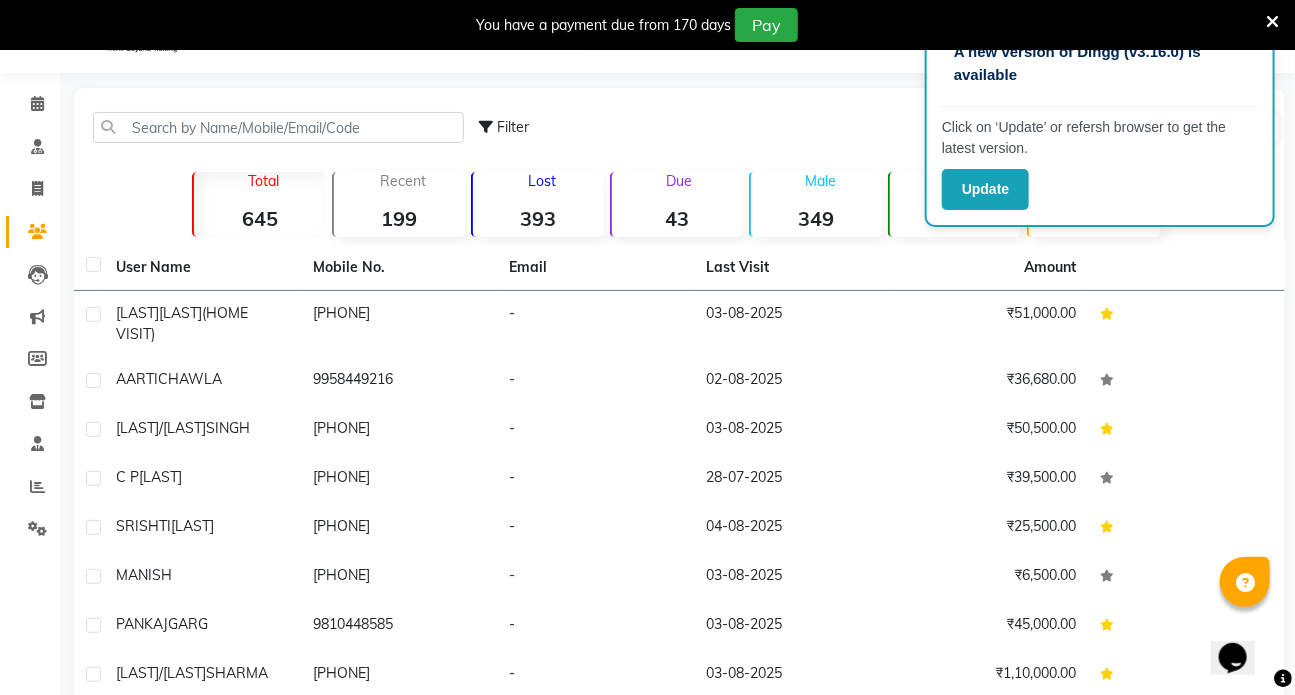 scroll, scrollTop: 0, scrollLeft: 0, axis: both 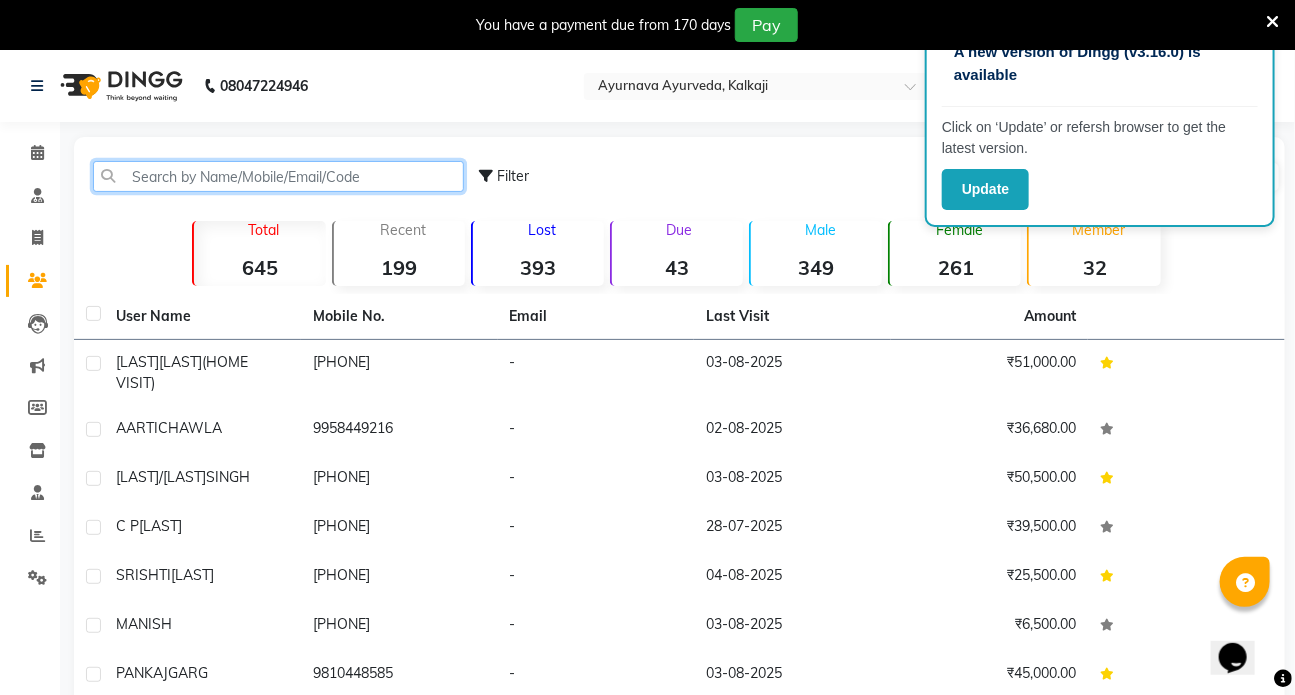 click 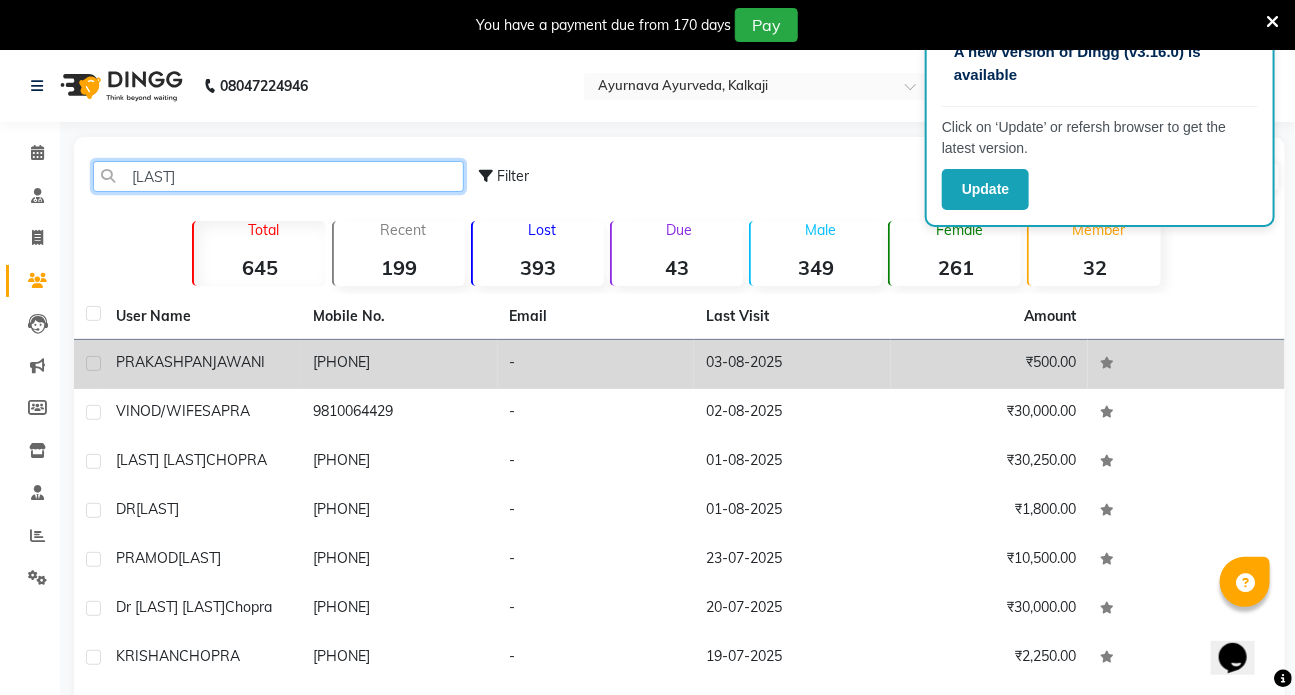 type on "[LAST]" 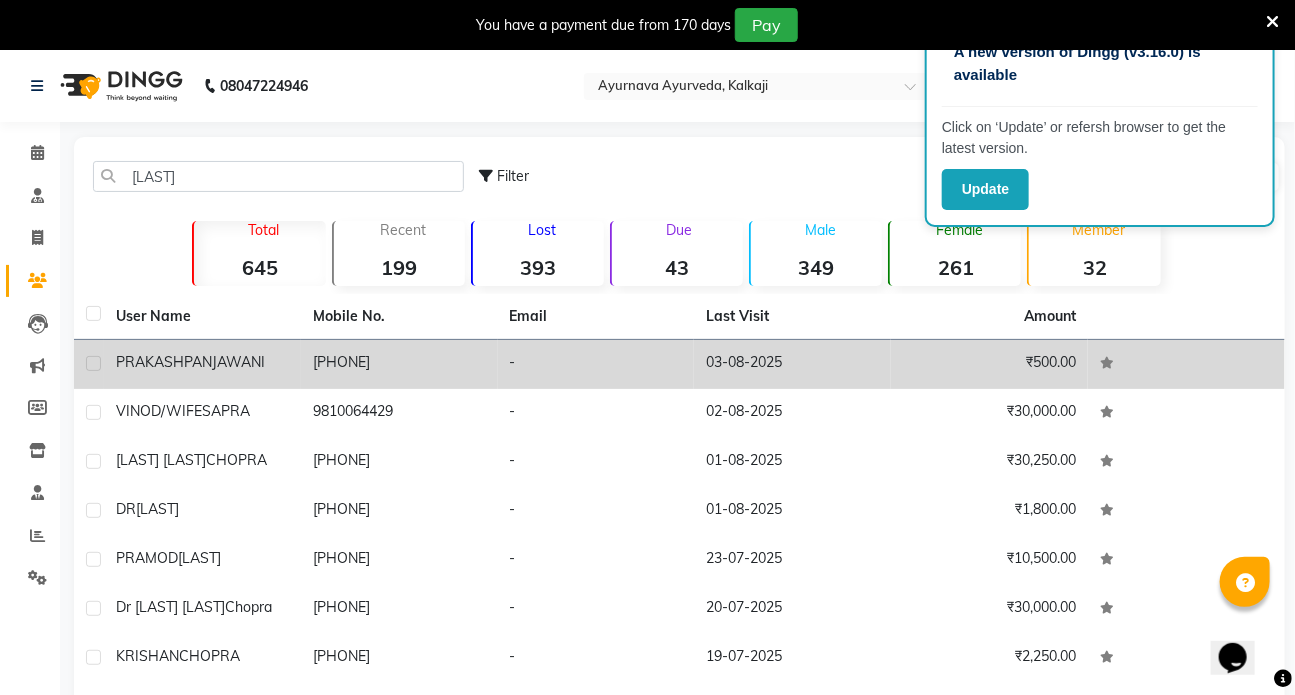click on "PANJAWANI" 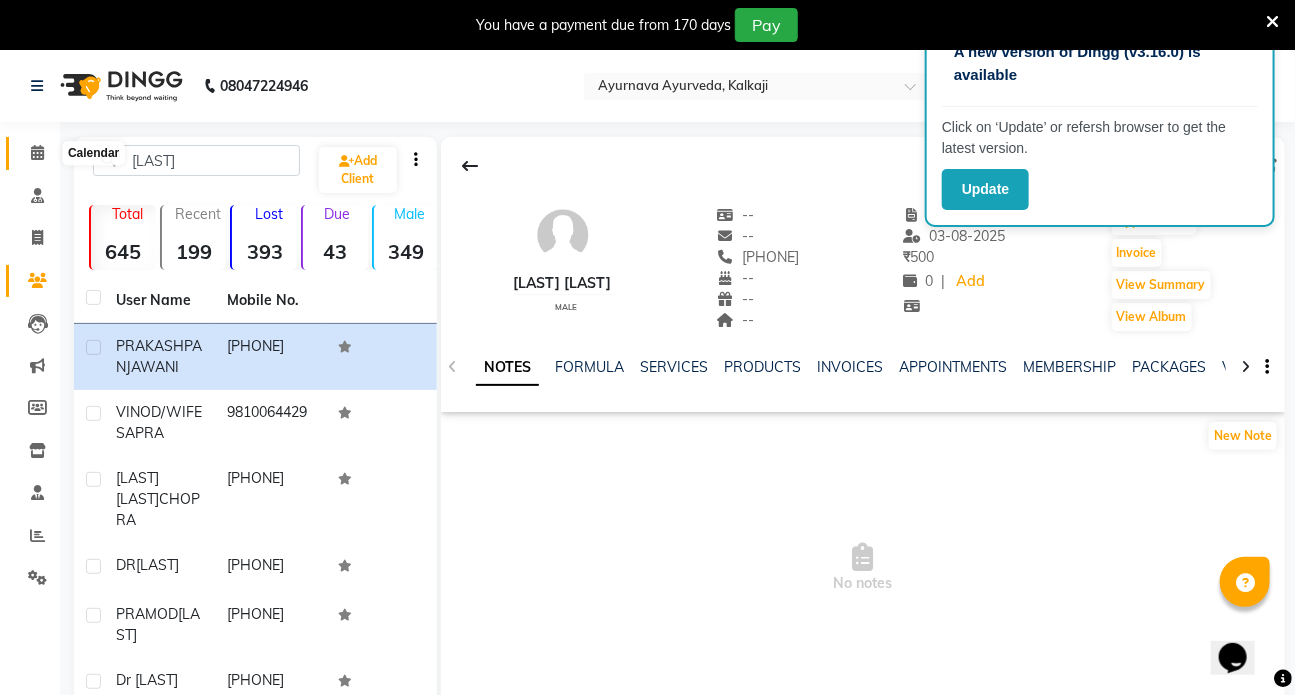 click 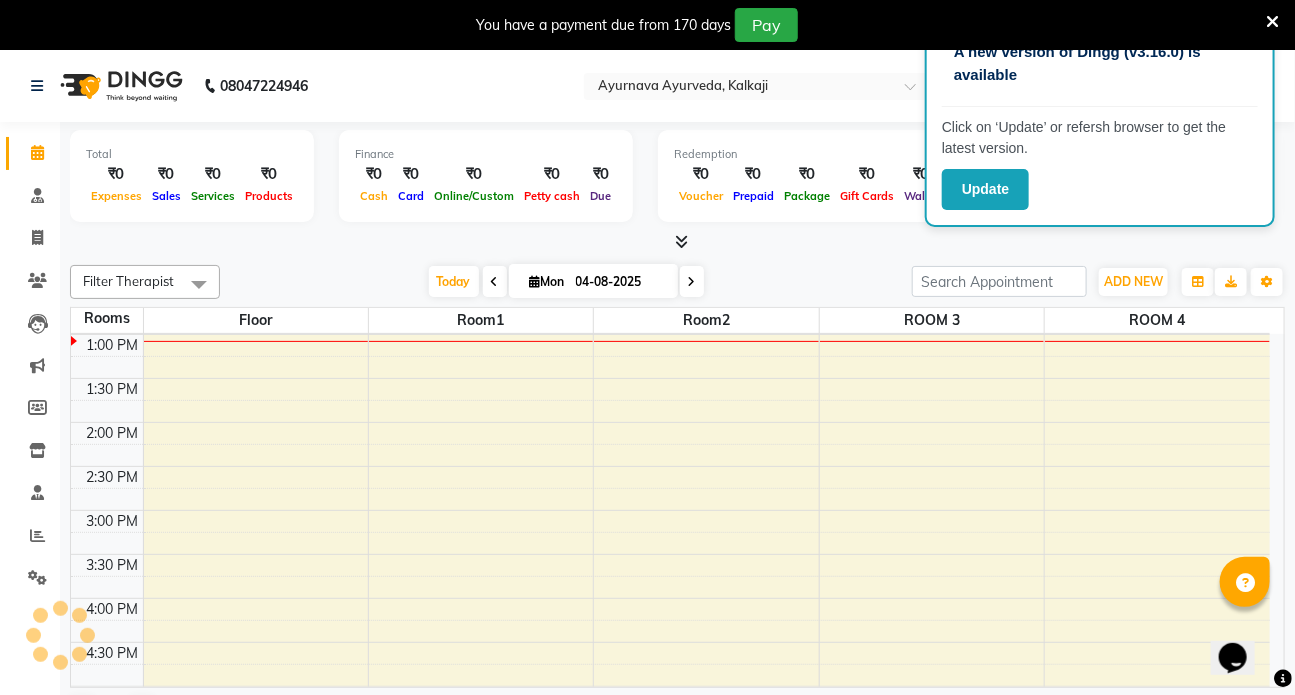scroll, scrollTop: 0, scrollLeft: 0, axis: both 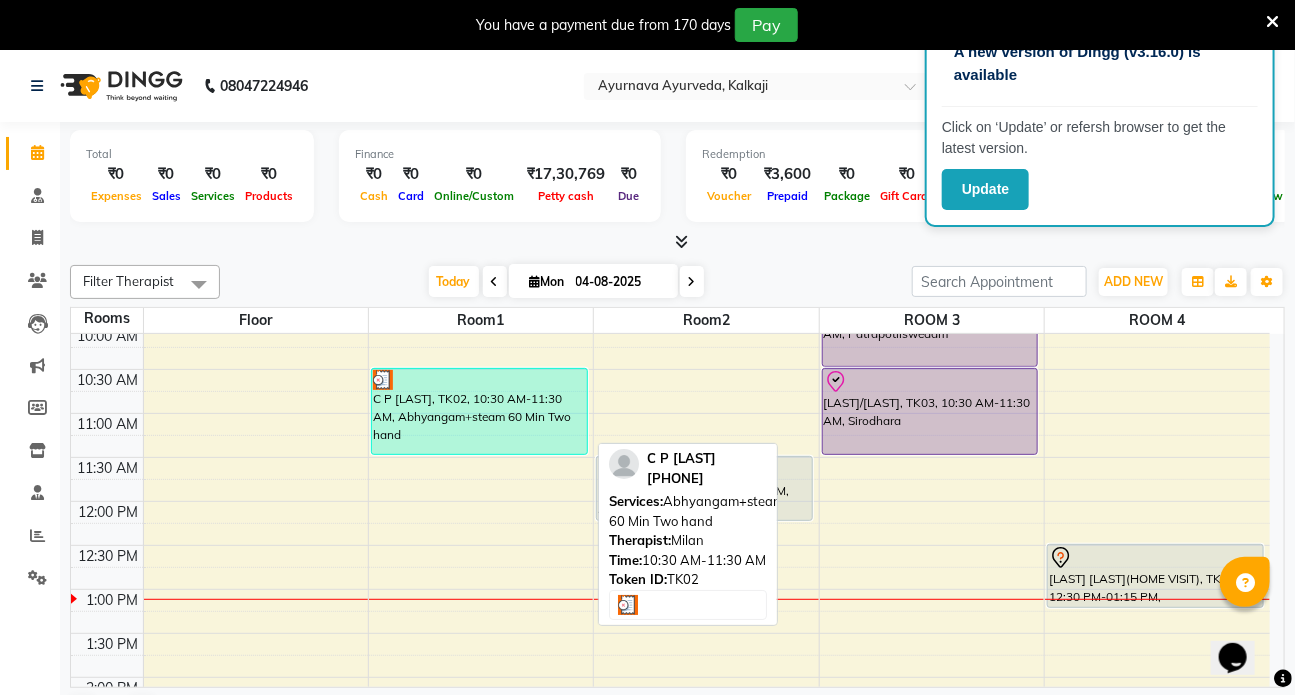 click on "C P [LAST], TK02, 10:30 AM-11:30 AM, Abhyangam+steam 60 Min Two hand" at bounding box center [479, 411] 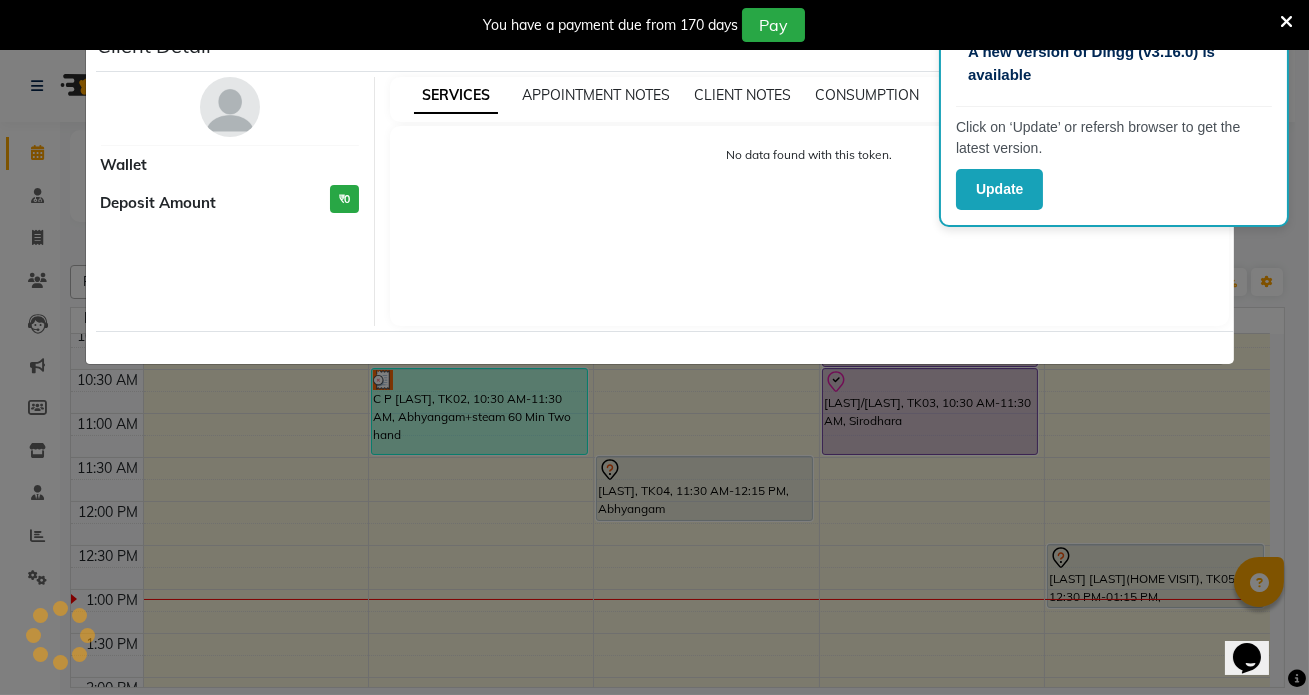 select on "3" 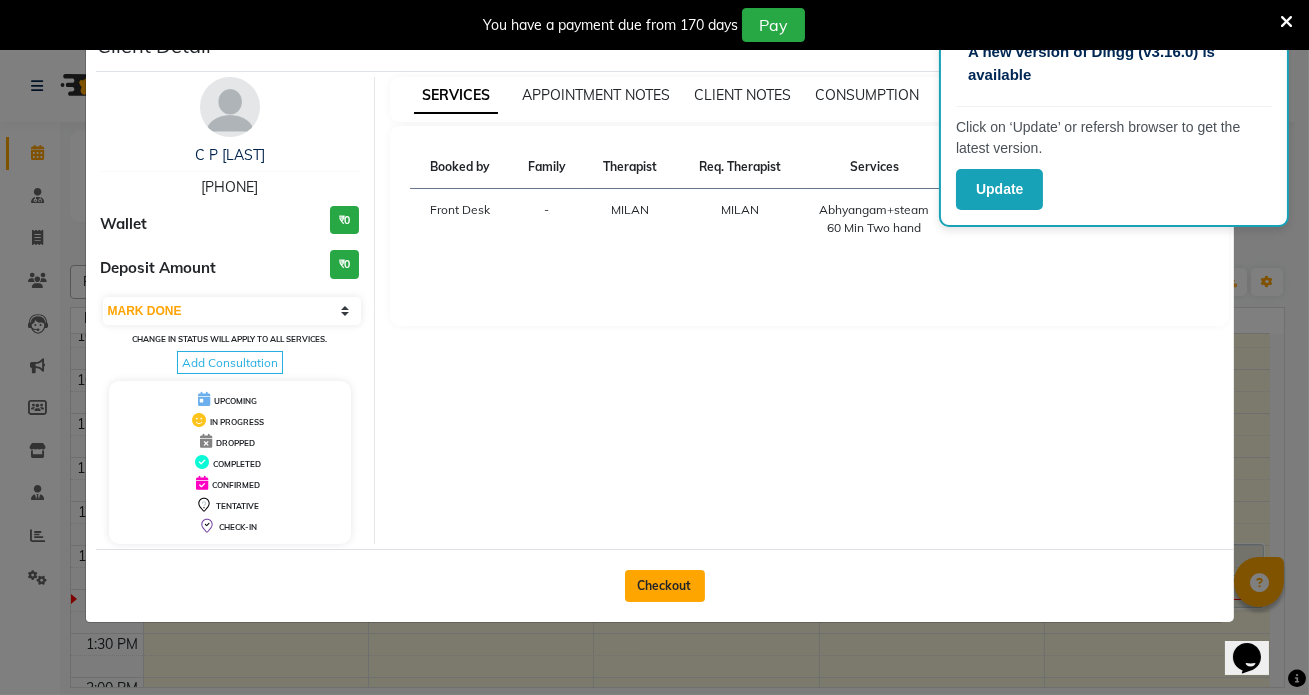 click on "Checkout" 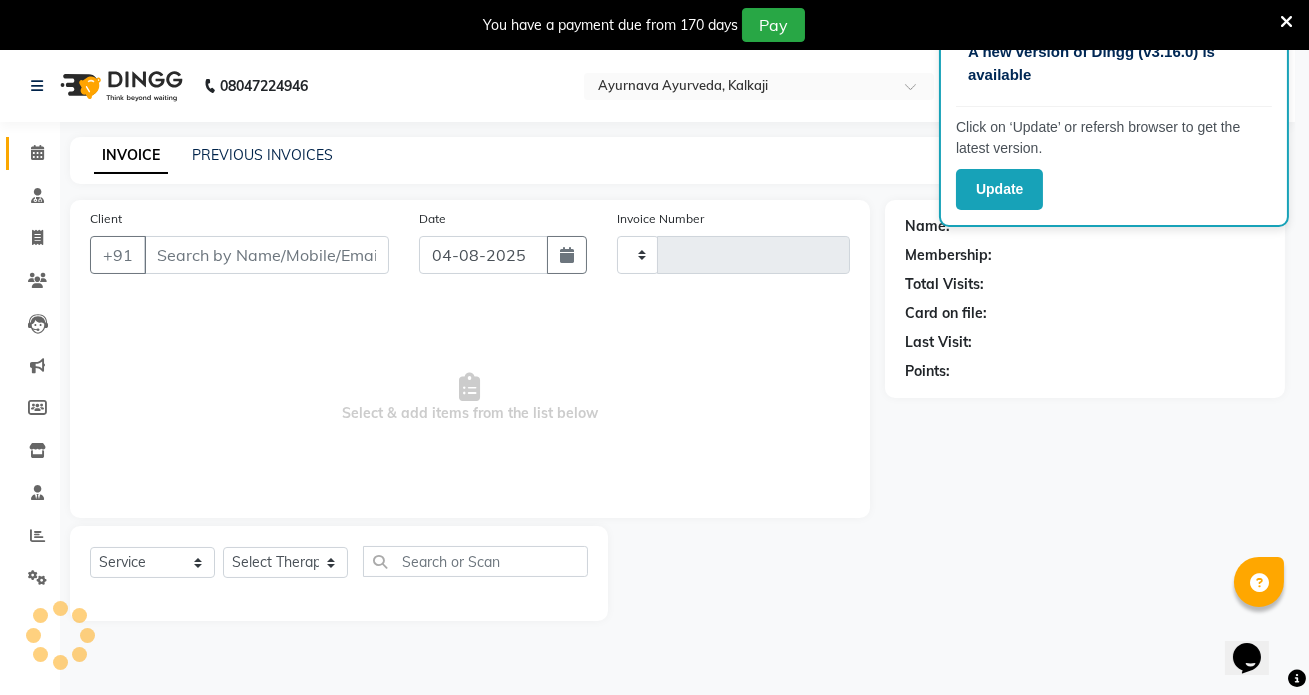 type on "1057" 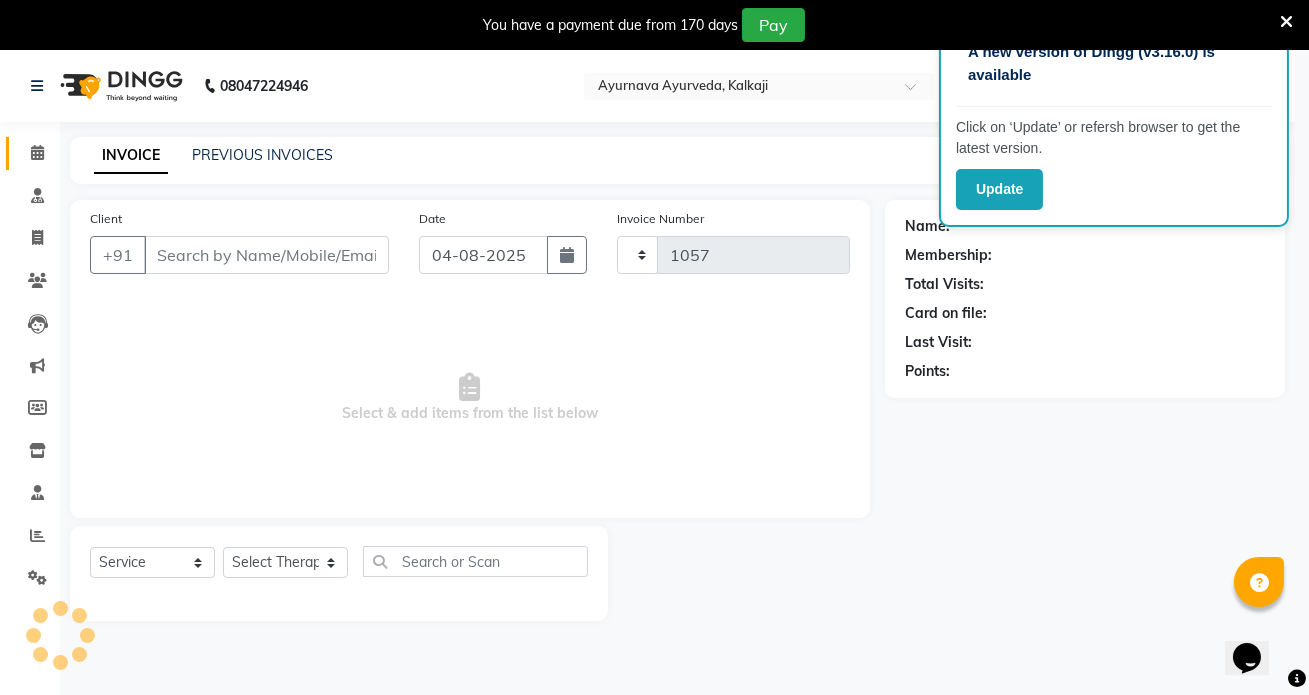 select on "5585" 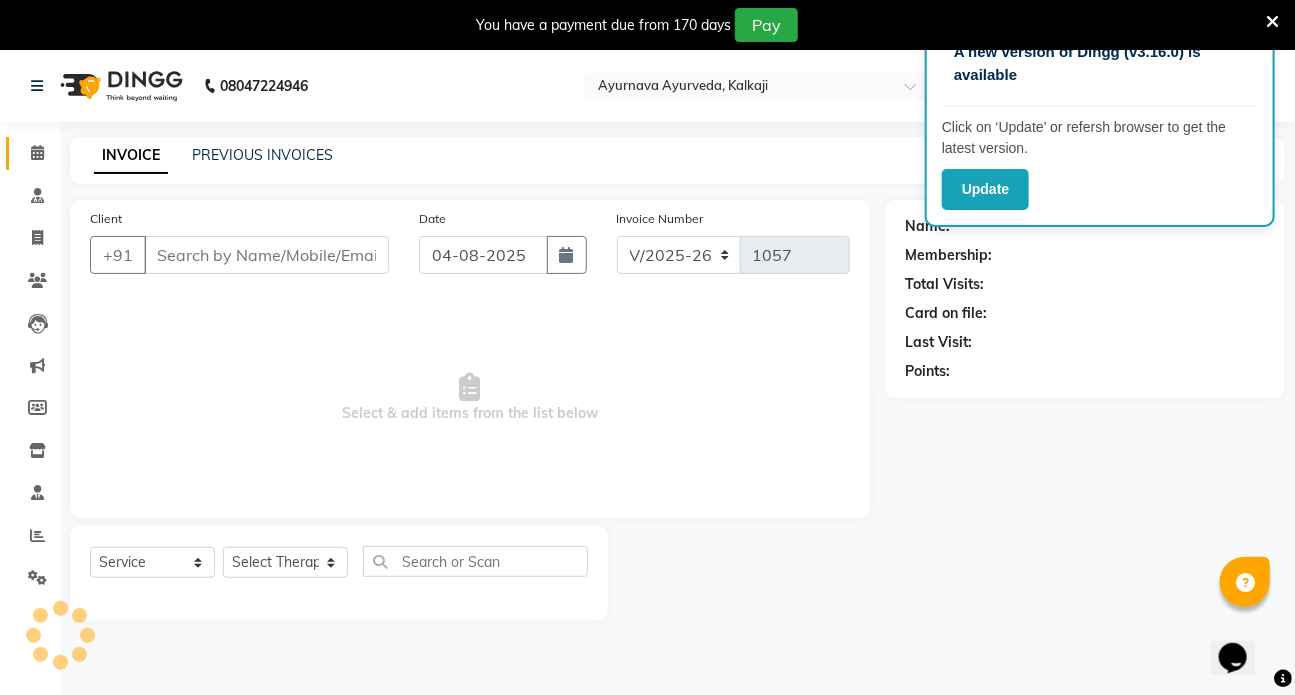 type on "[PHONE]" 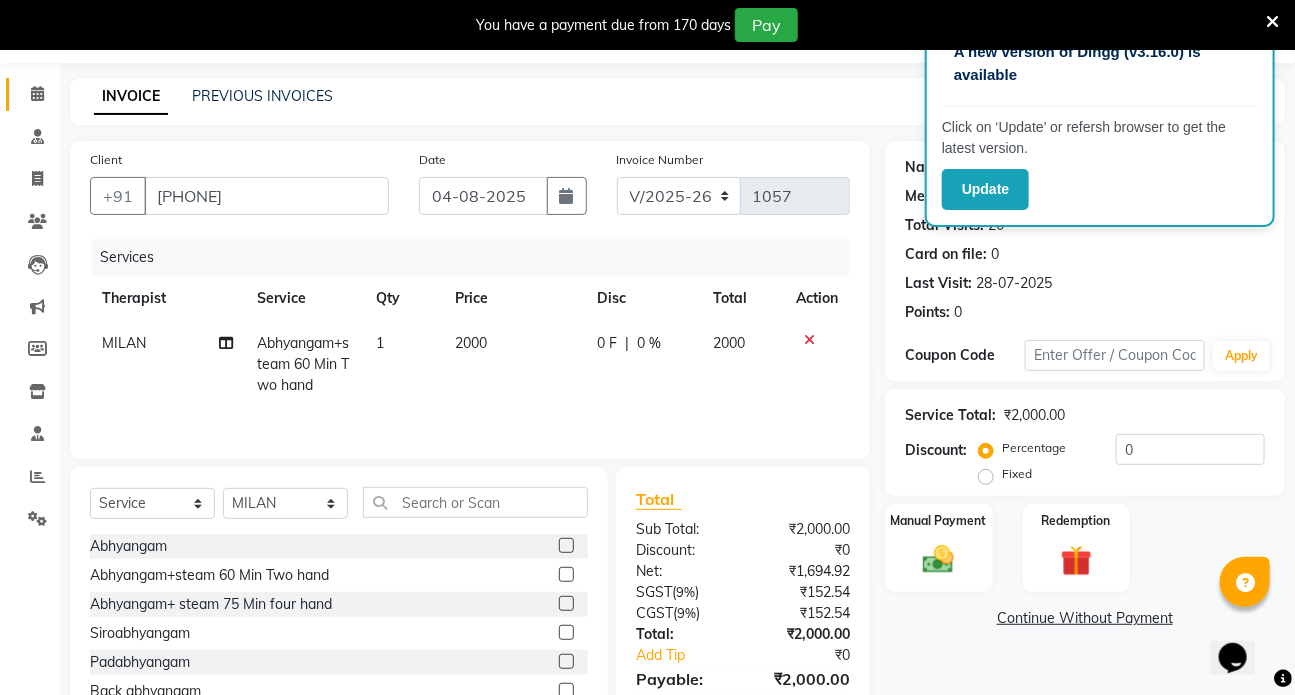 scroll, scrollTop: 90, scrollLeft: 0, axis: vertical 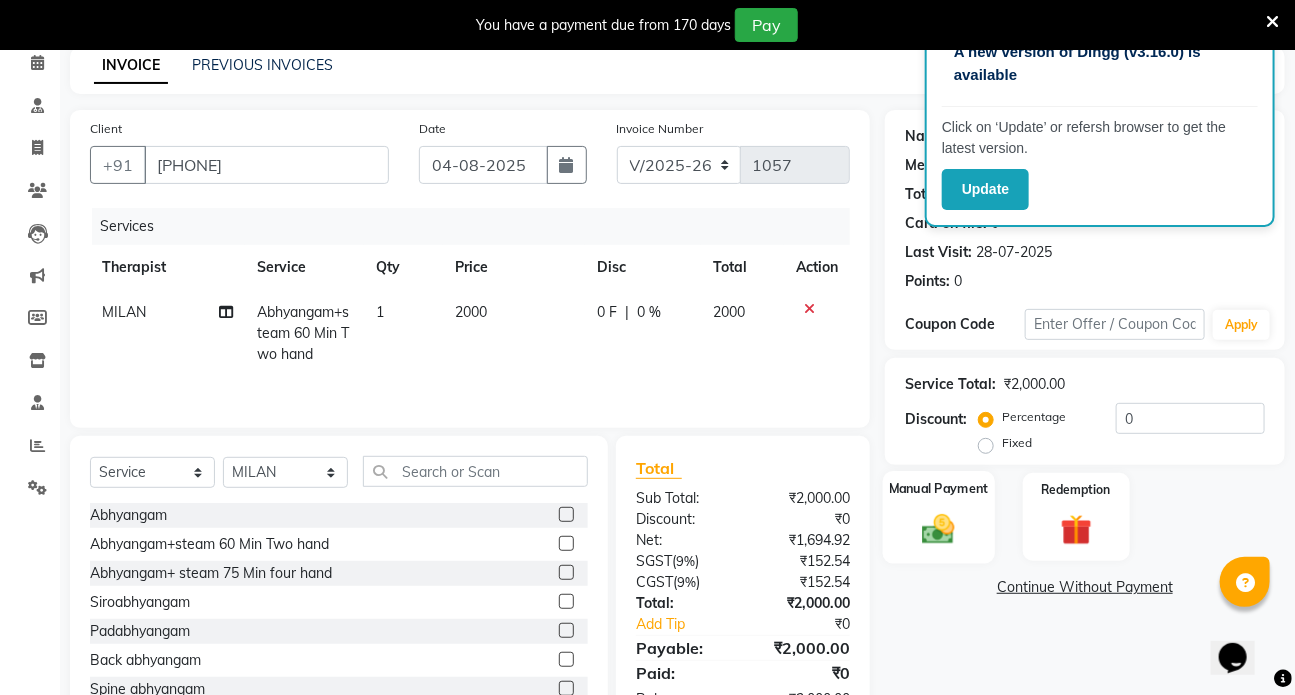 click 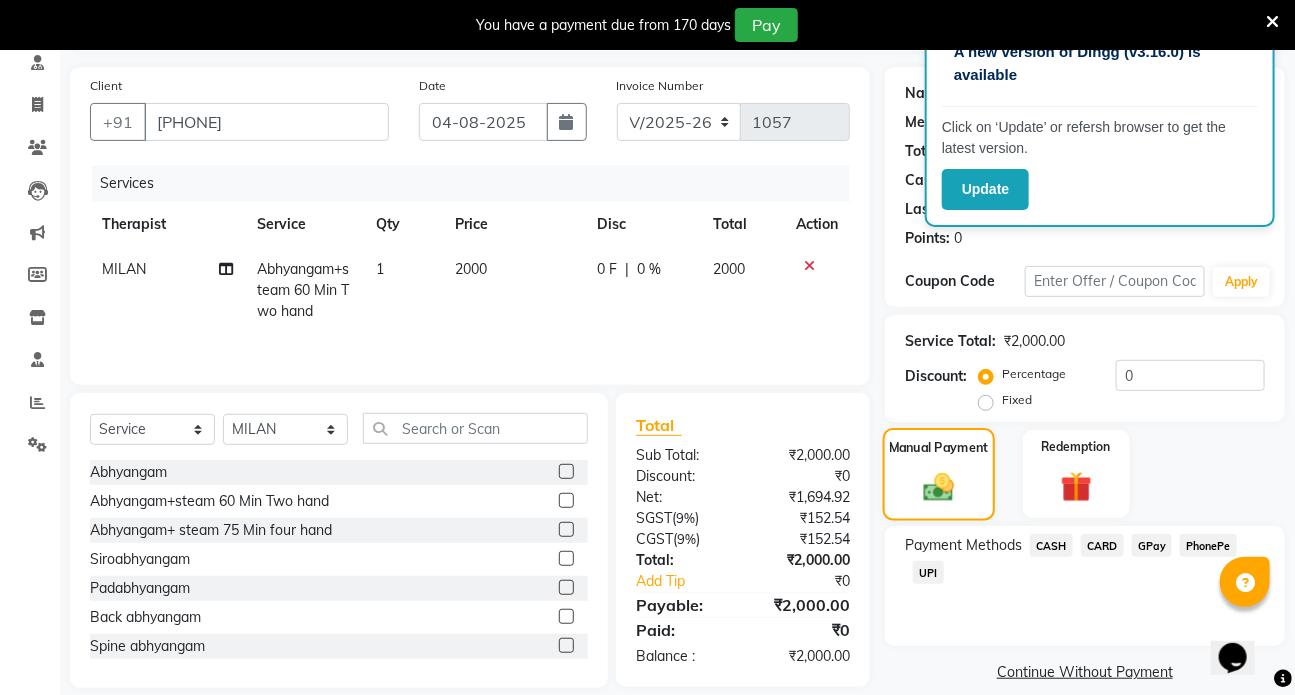 scroll, scrollTop: 156, scrollLeft: 0, axis: vertical 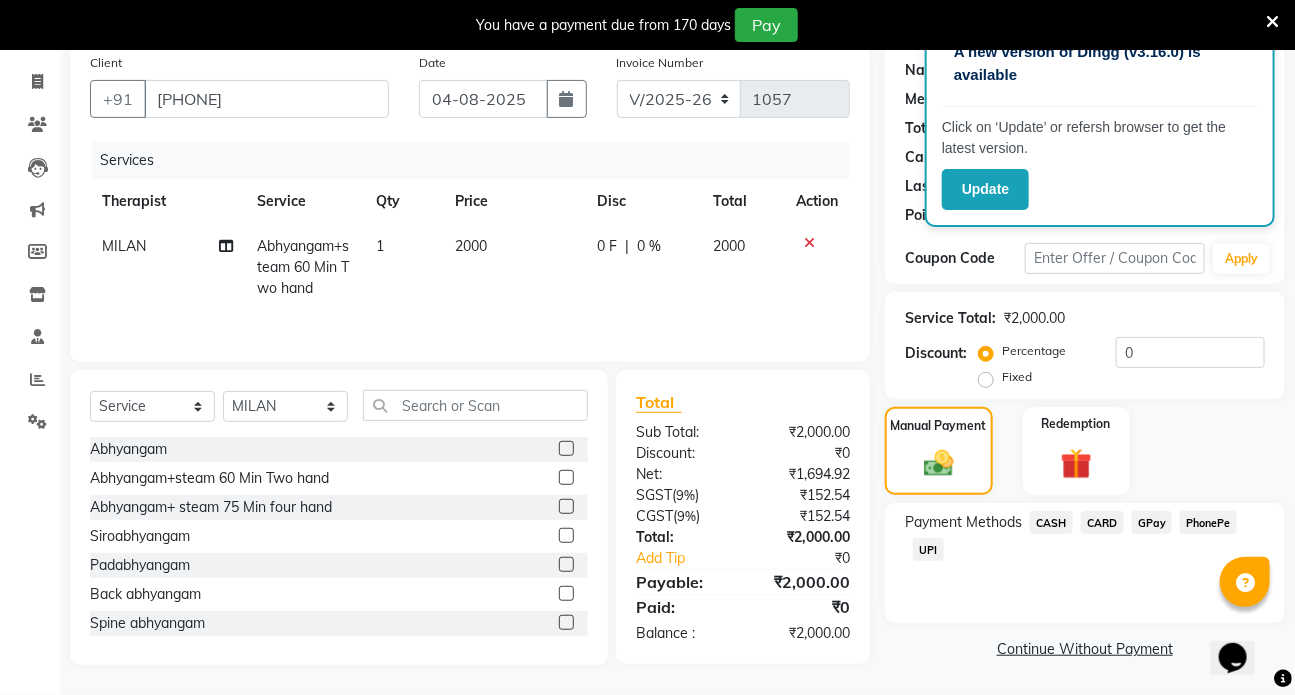 click on "CASH" 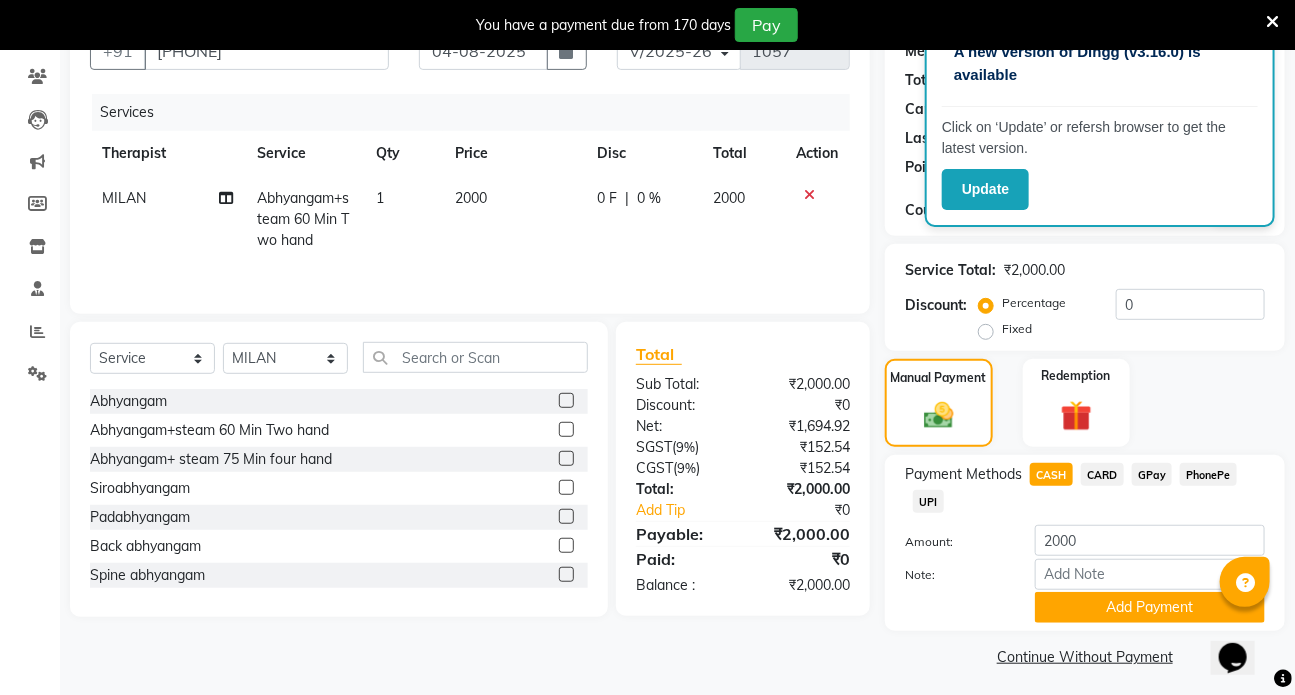 scroll, scrollTop: 210, scrollLeft: 0, axis: vertical 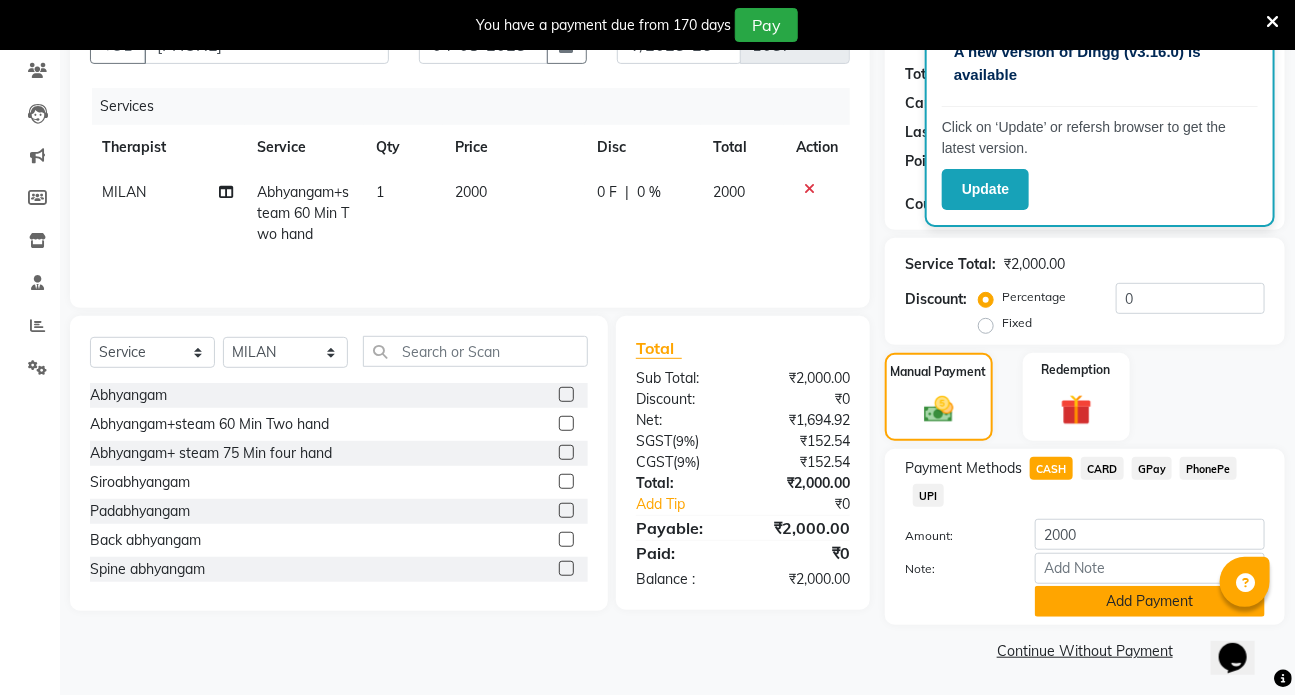 click on "Add Payment" 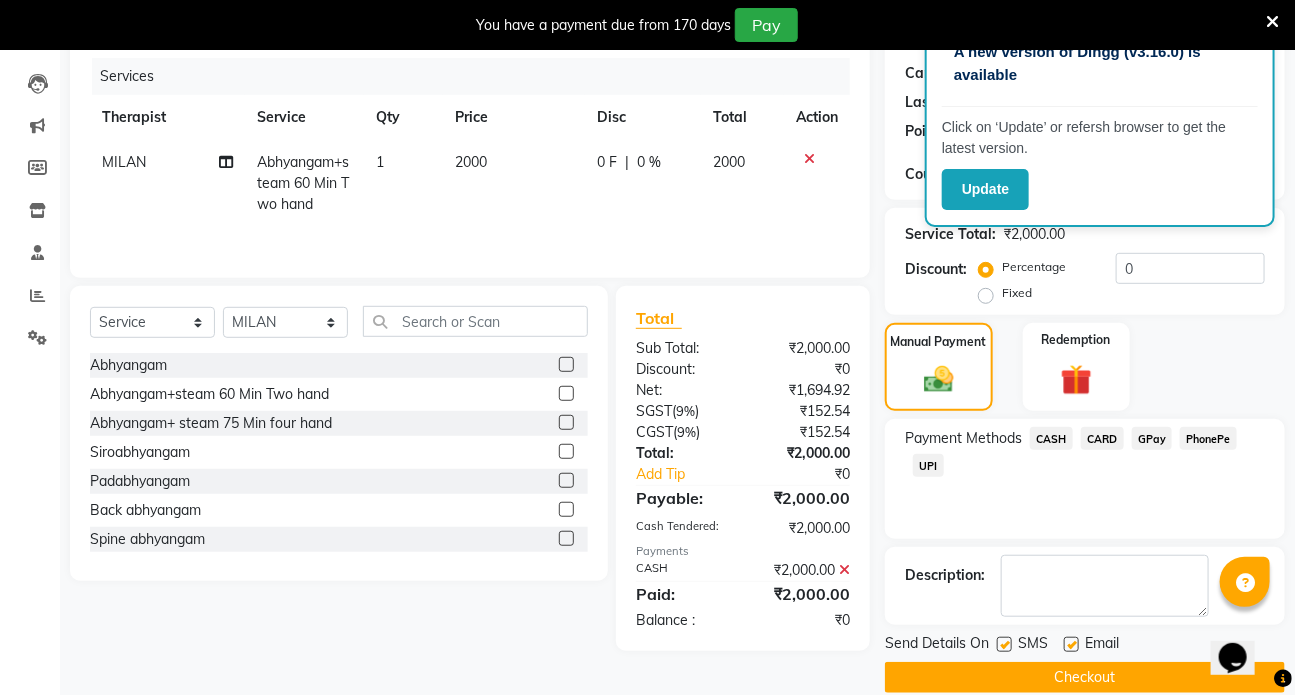 scroll, scrollTop: 267, scrollLeft: 0, axis: vertical 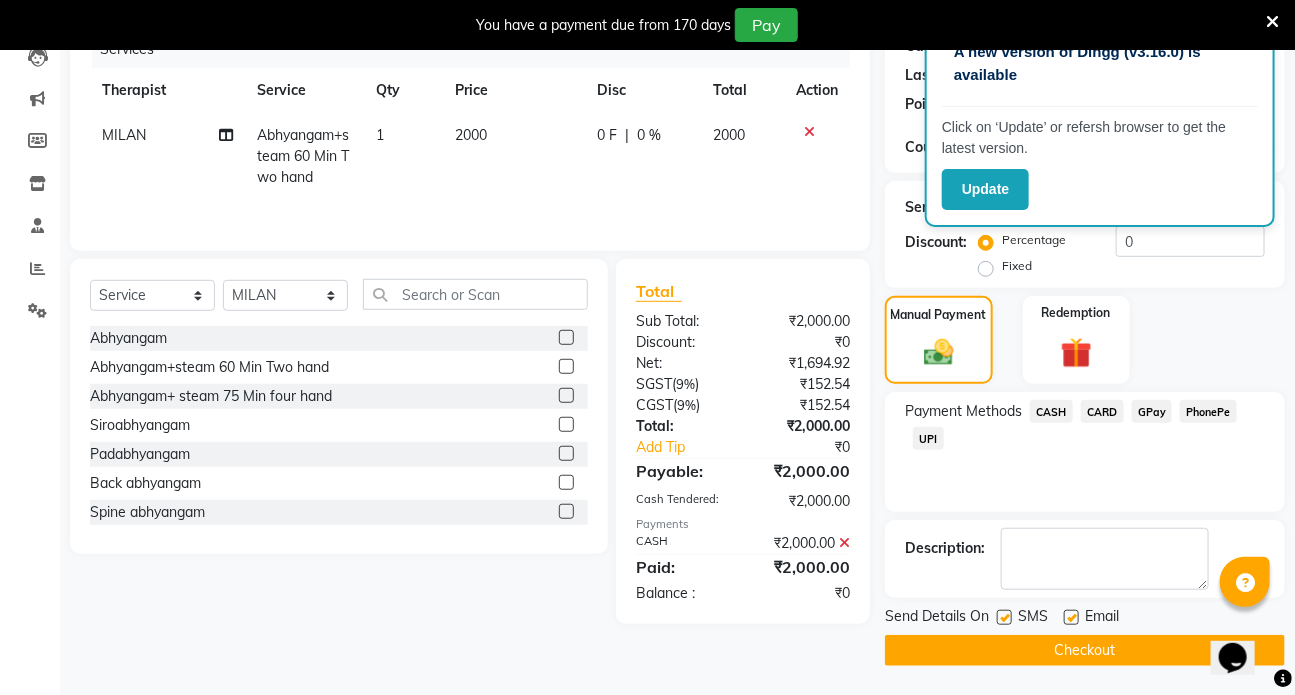 drag, startPoint x: 1003, startPoint y: 614, endPoint x: 1058, endPoint y: 624, distance: 55.9017 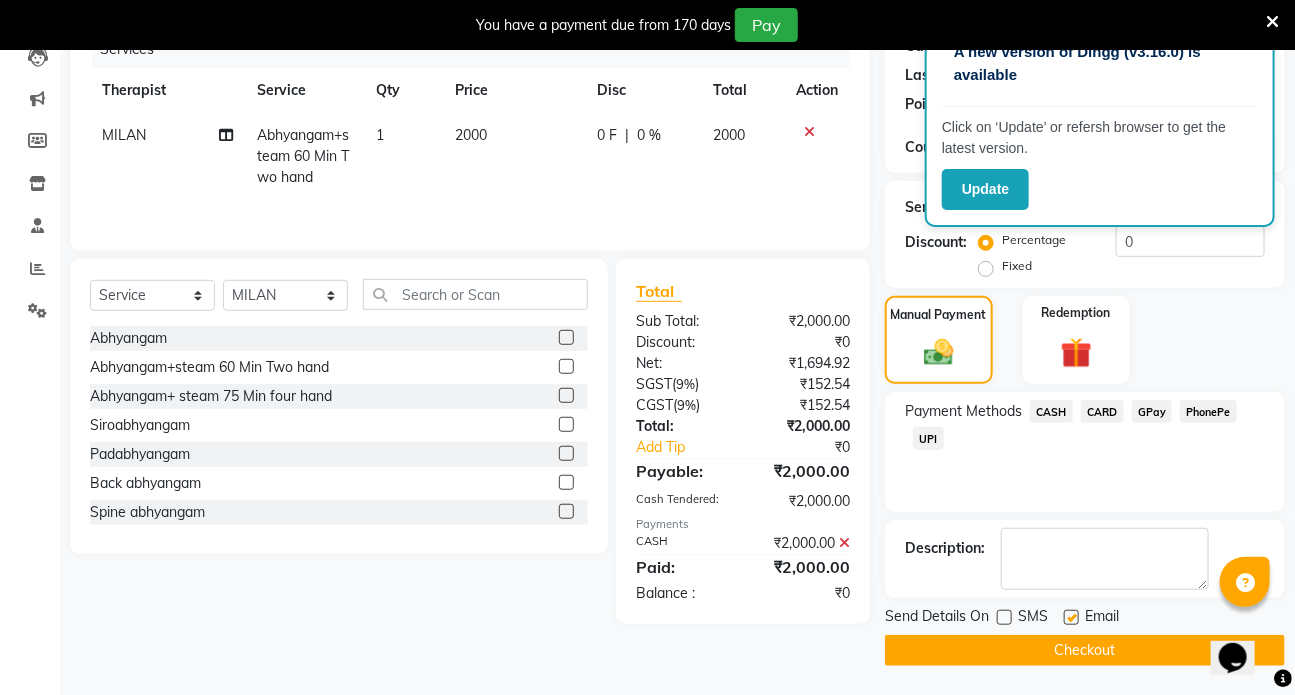 click 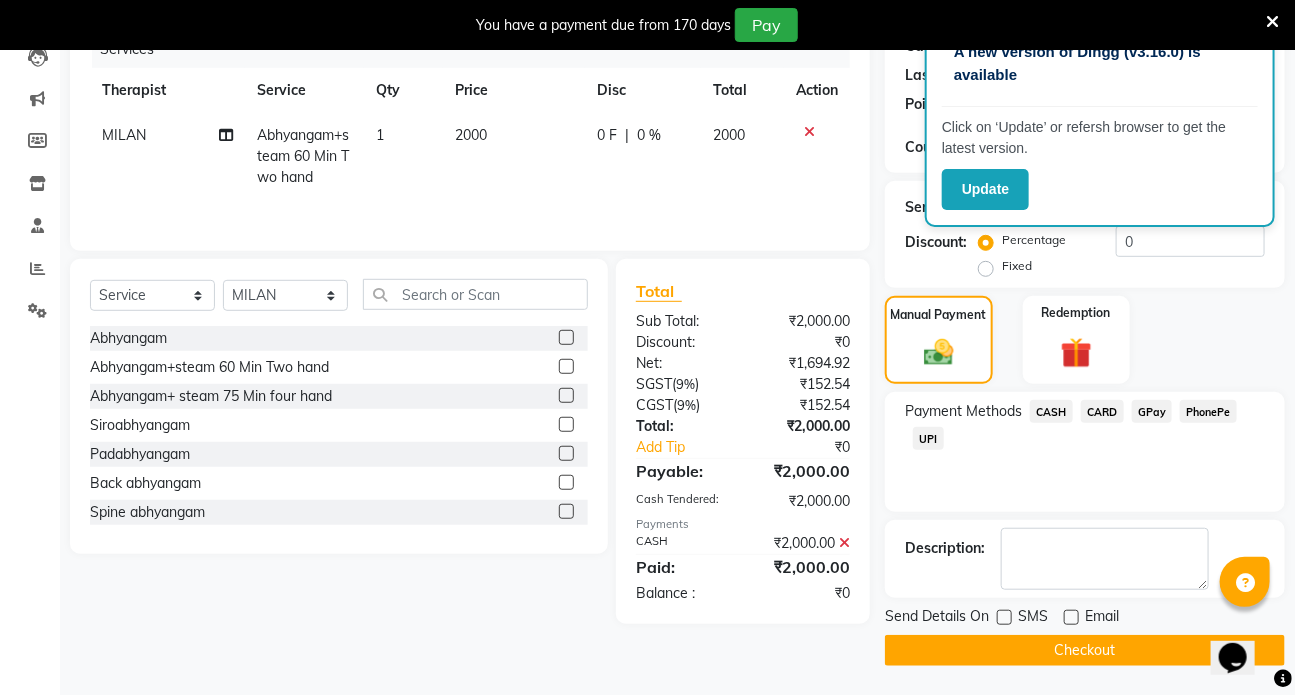 click on "Checkout" 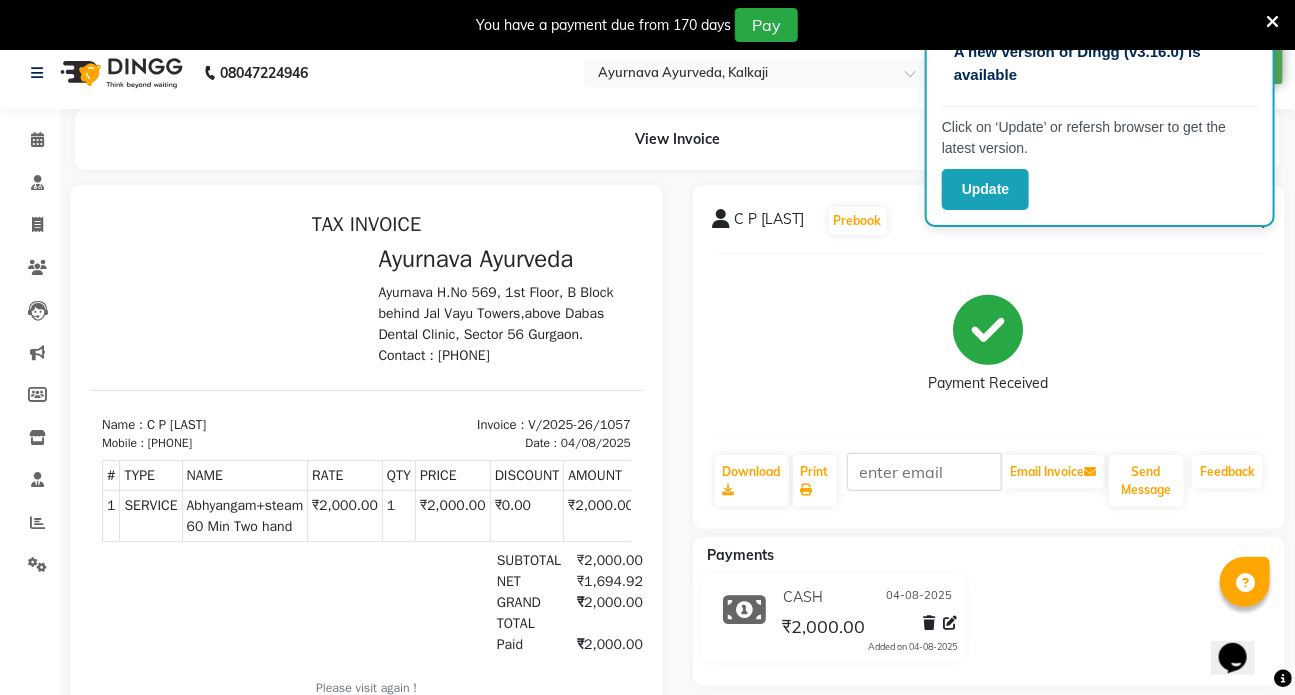 scroll, scrollTop: 0, scrollLeft: 0, axis: both 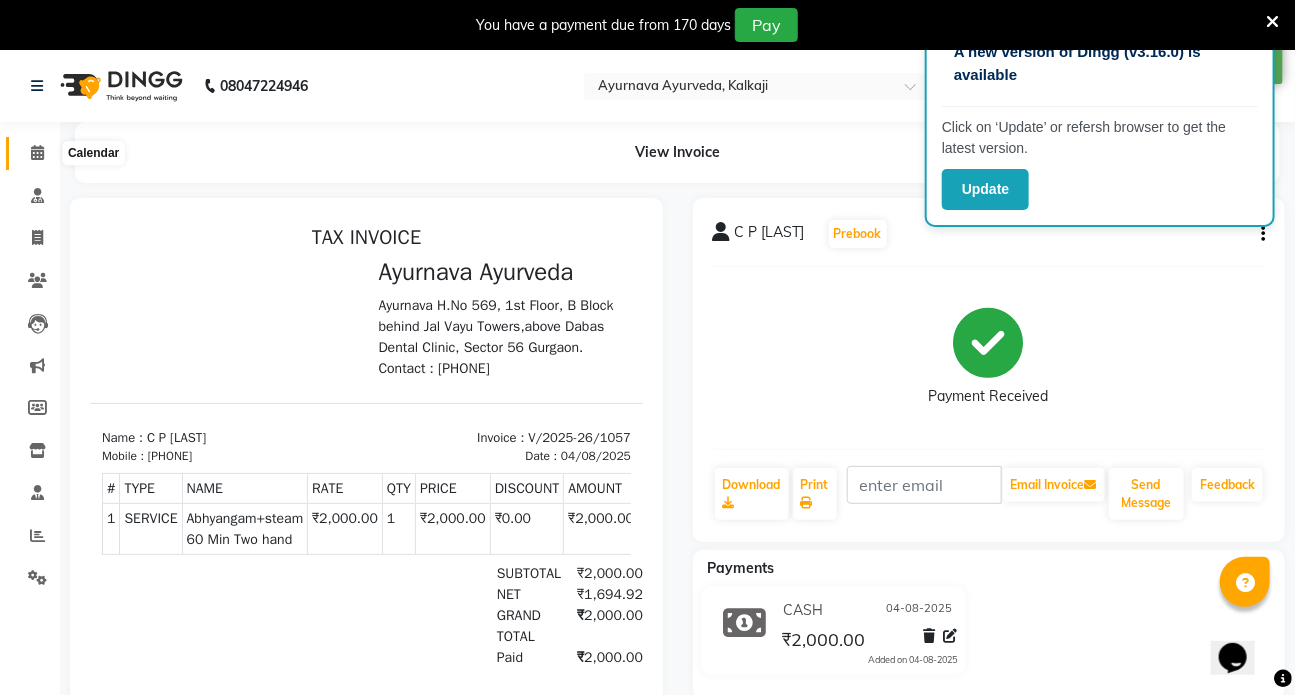 click 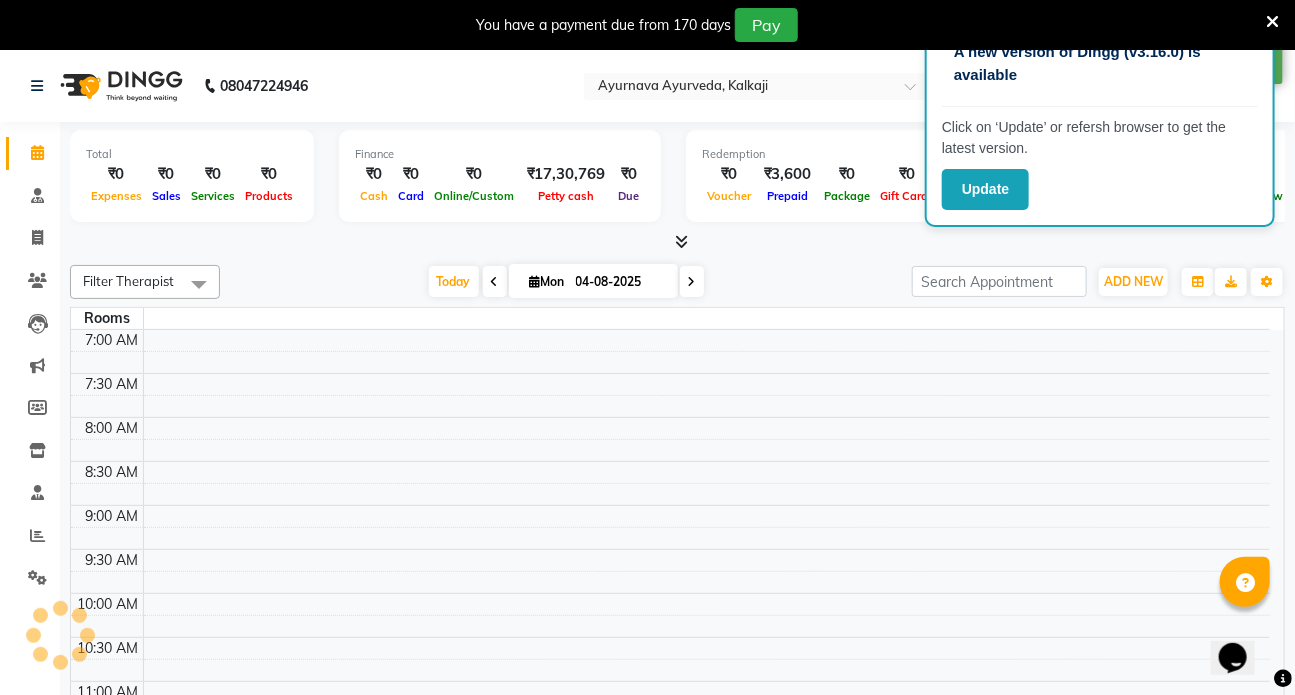 scroll, scrollTop: 0, scrollLeft: 0, axis: both 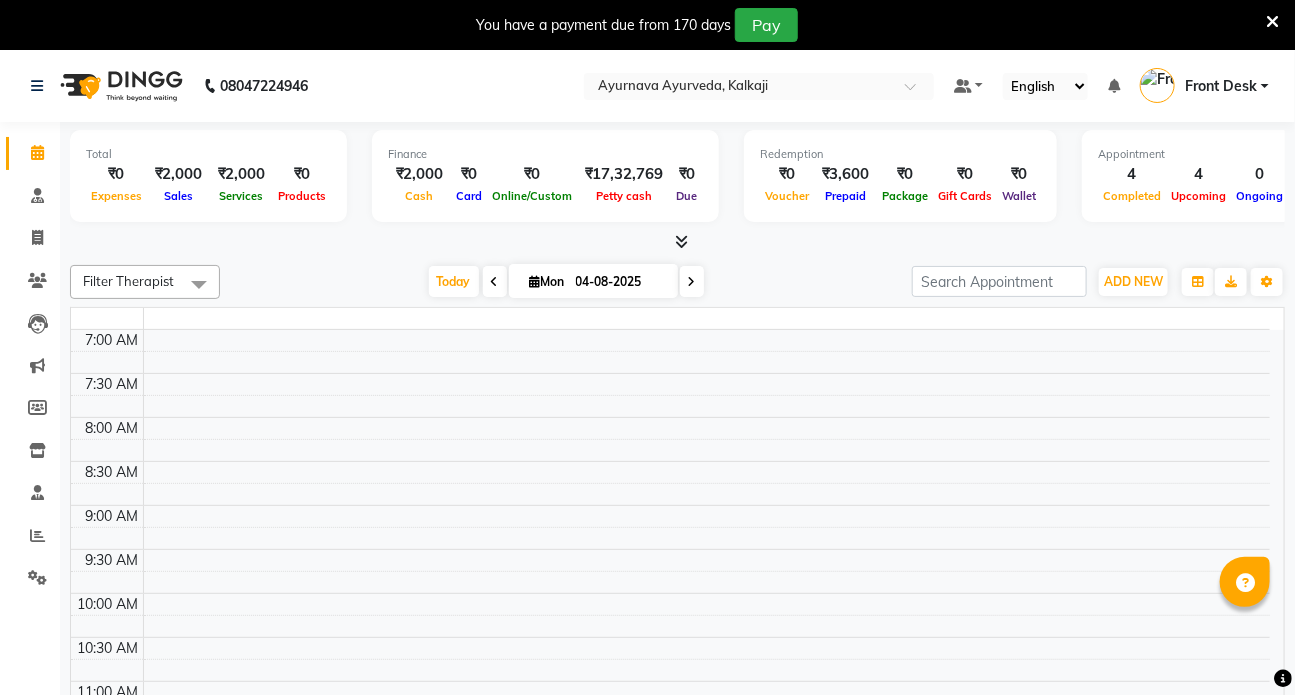 select on "en" 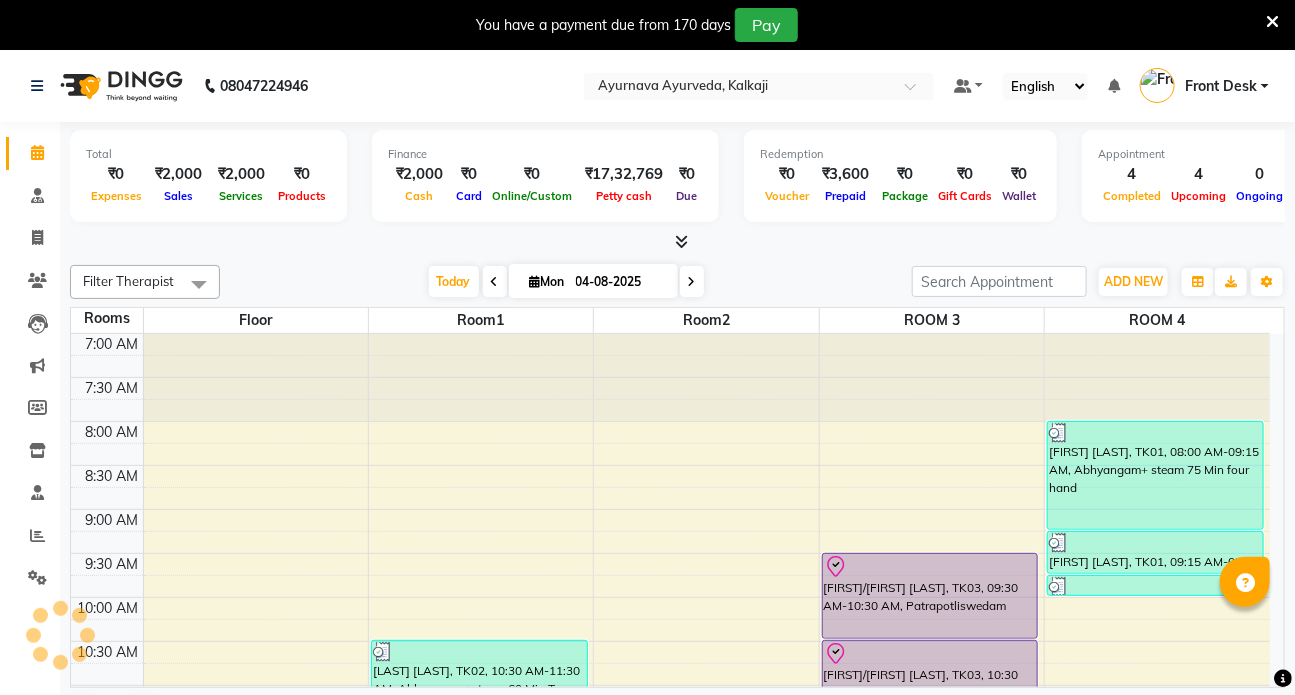 scroll, scrollTop: 0, scrollLeft: 0, axis: both 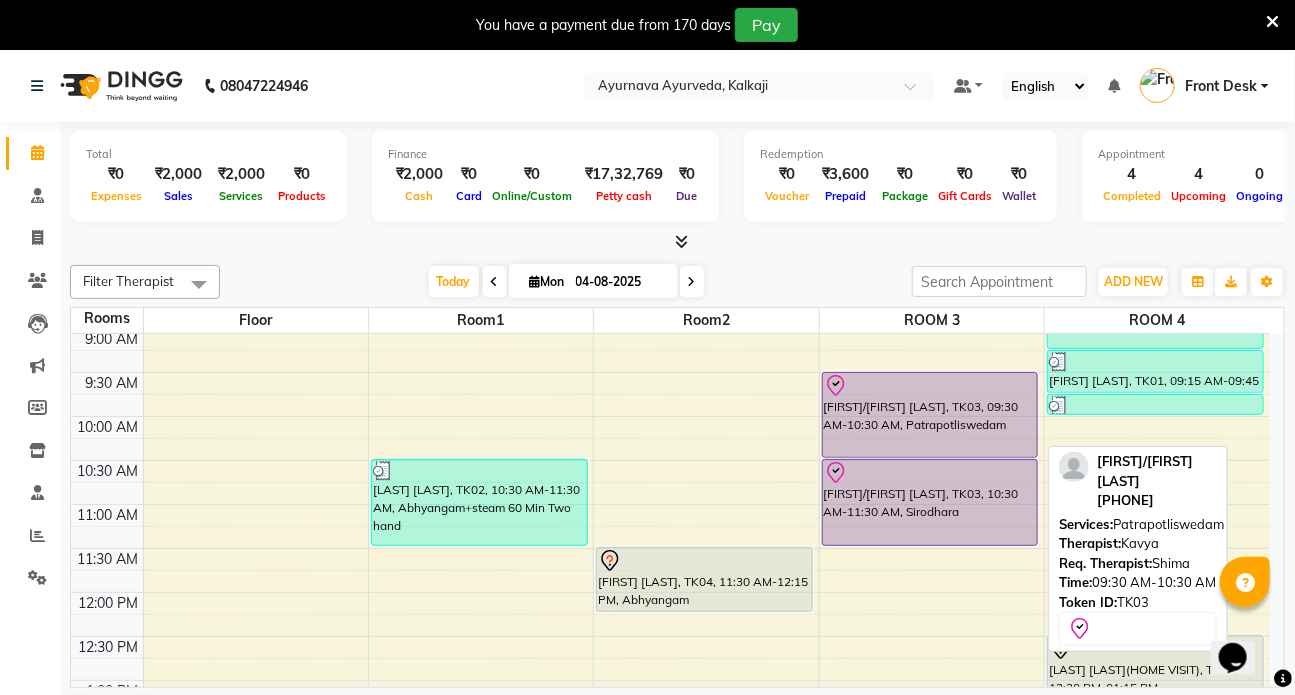click on "[LAST]/[LAST], TK03, 09:30 AM-10:30 AM, Patrapotliswedam" at bounding box center (930, 415) 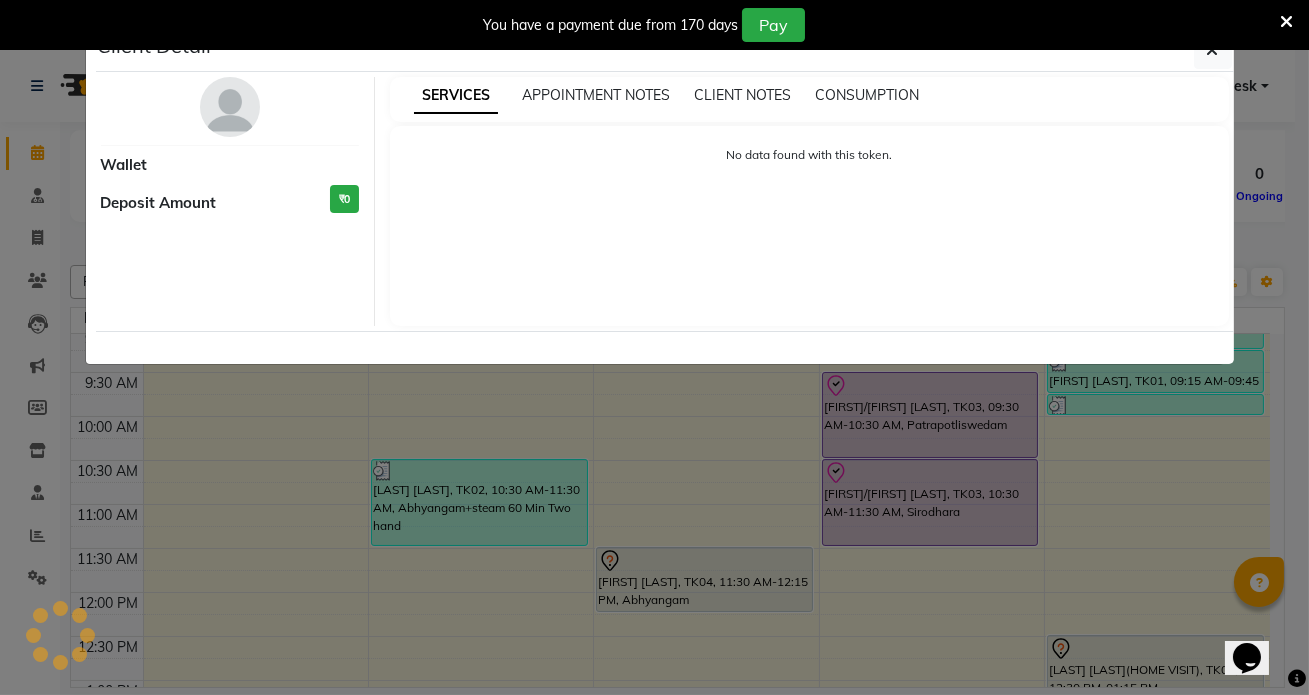 select on "8" 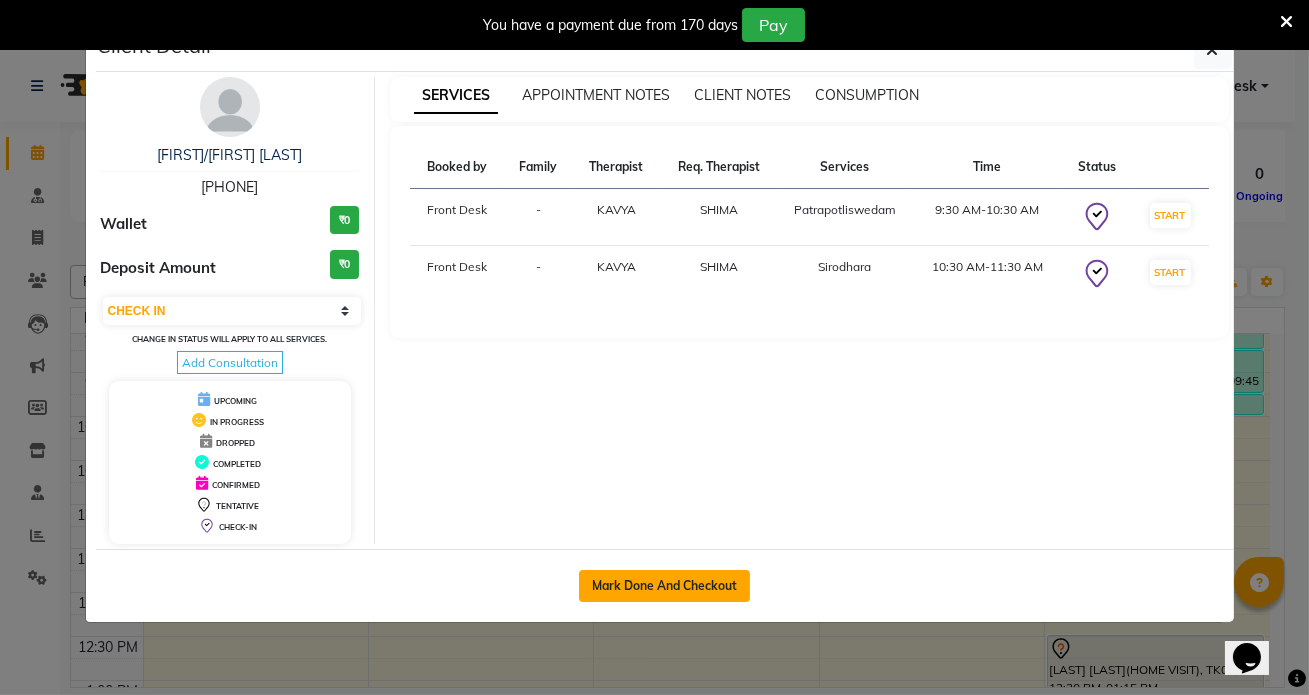 click on "Mark Done And Checkout" 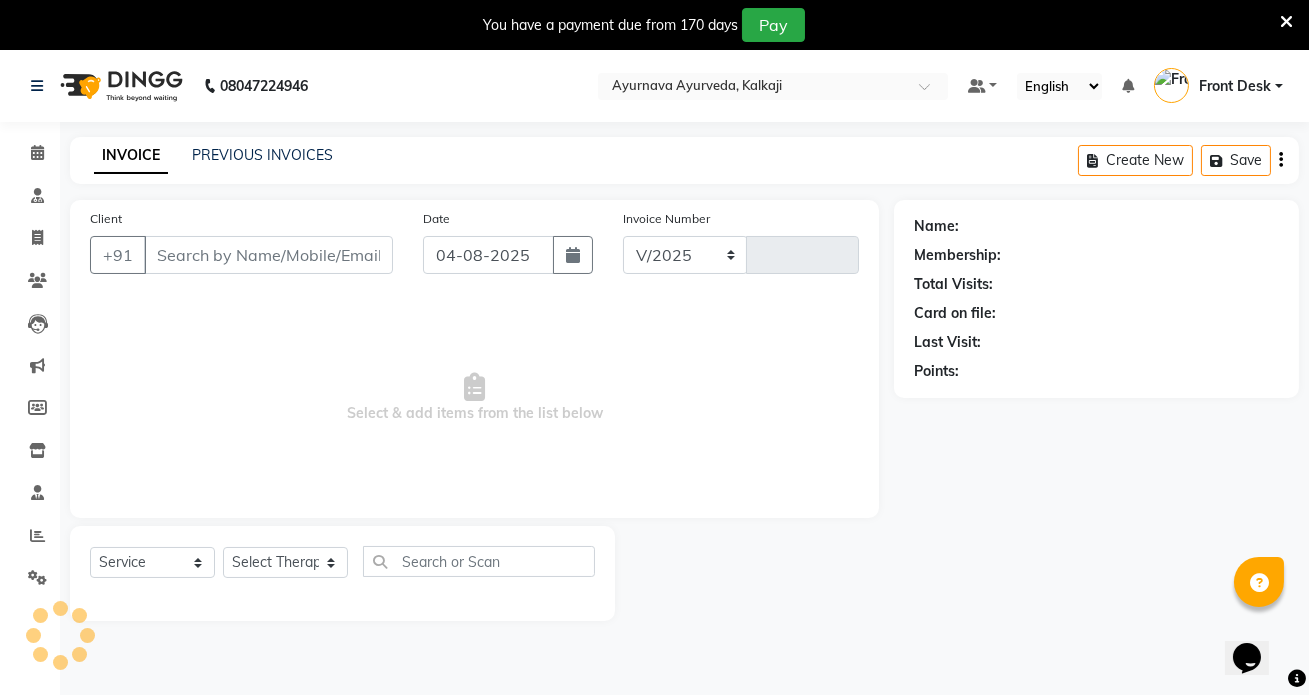 select on "5585" 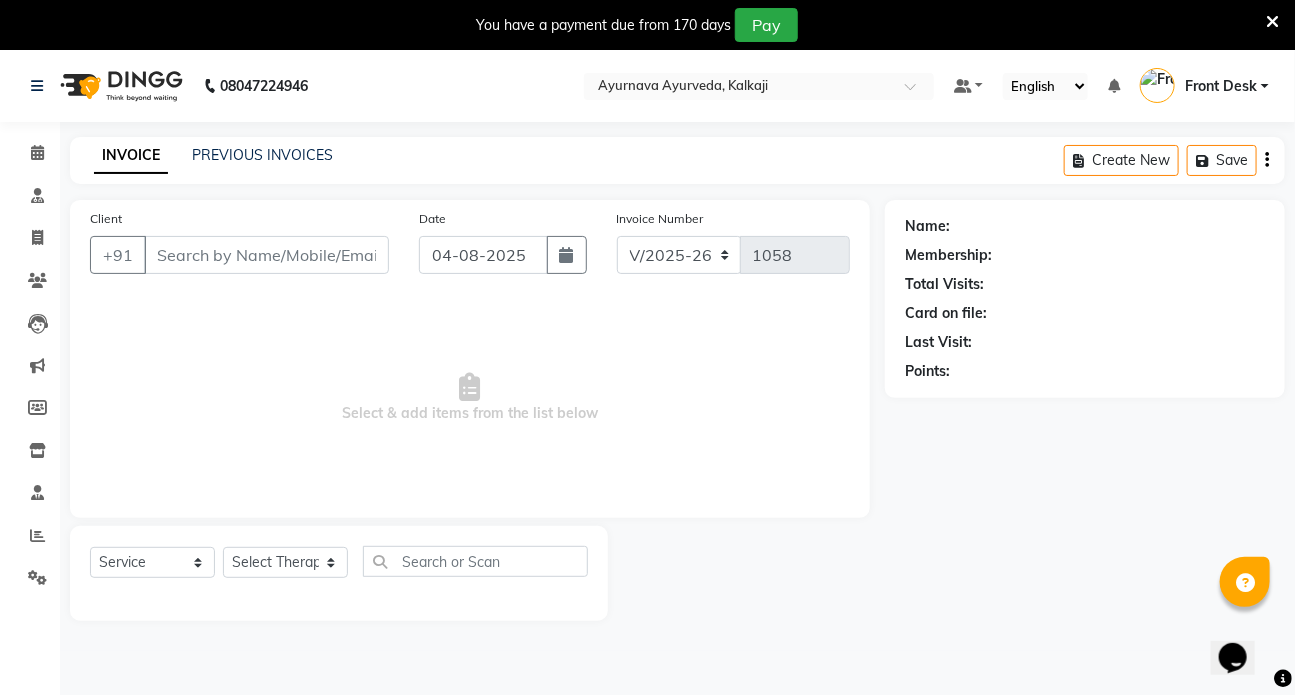 type on "[PHONE]" 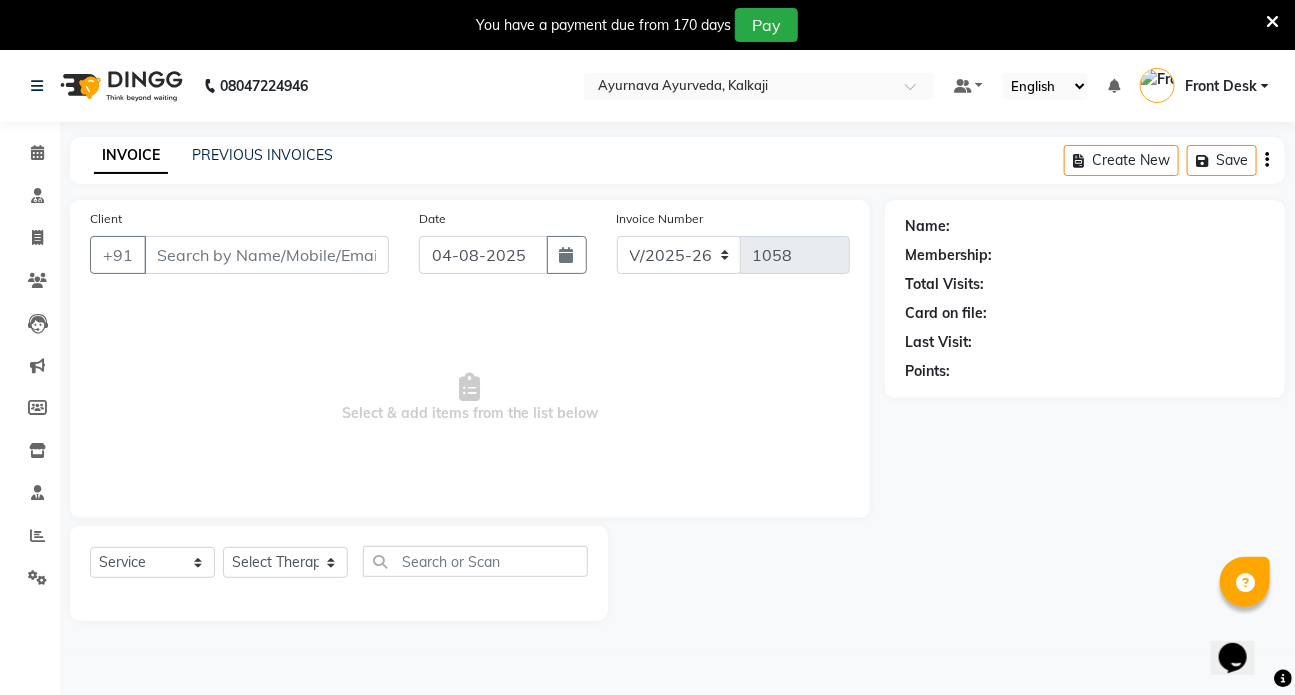 select on "75598" 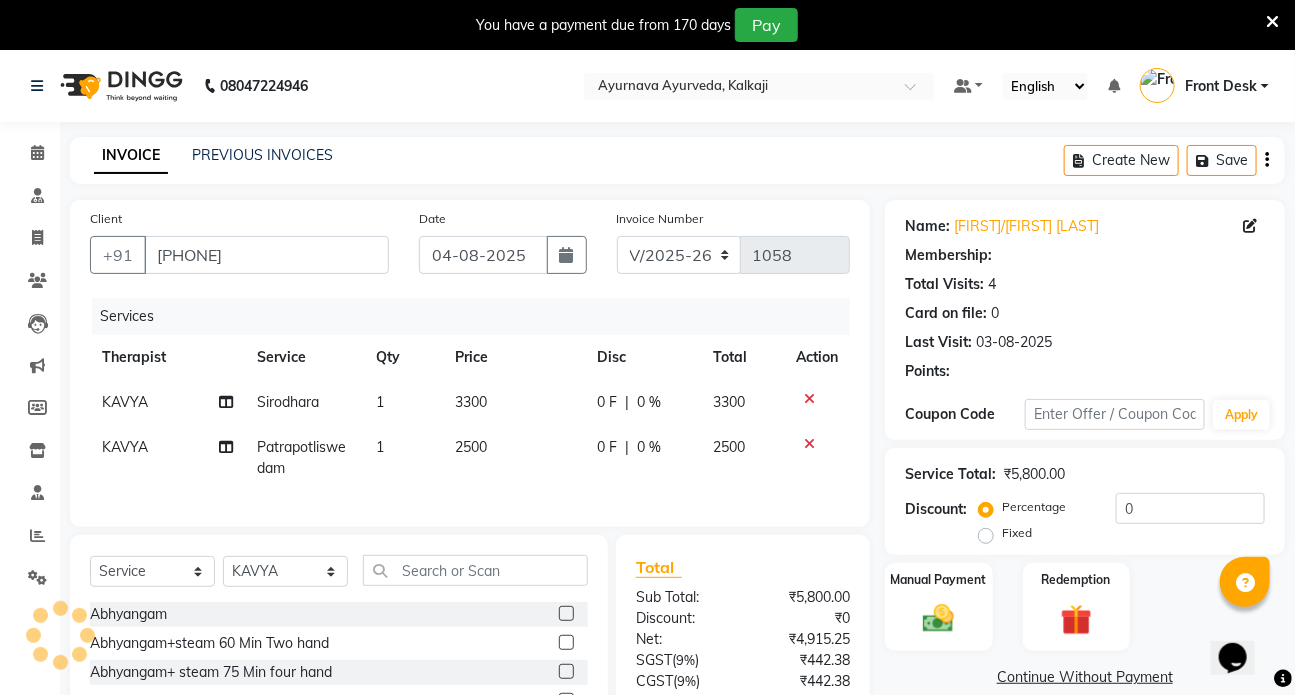 select on "1: Object" 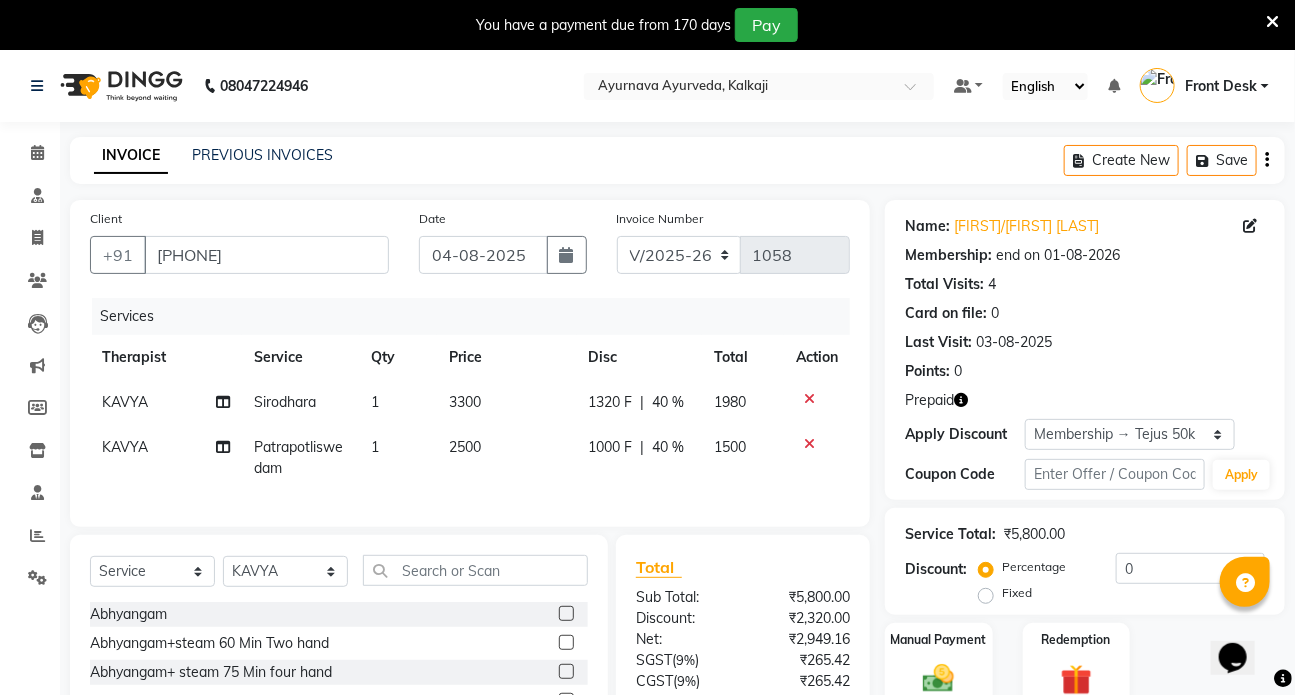 type on "40" 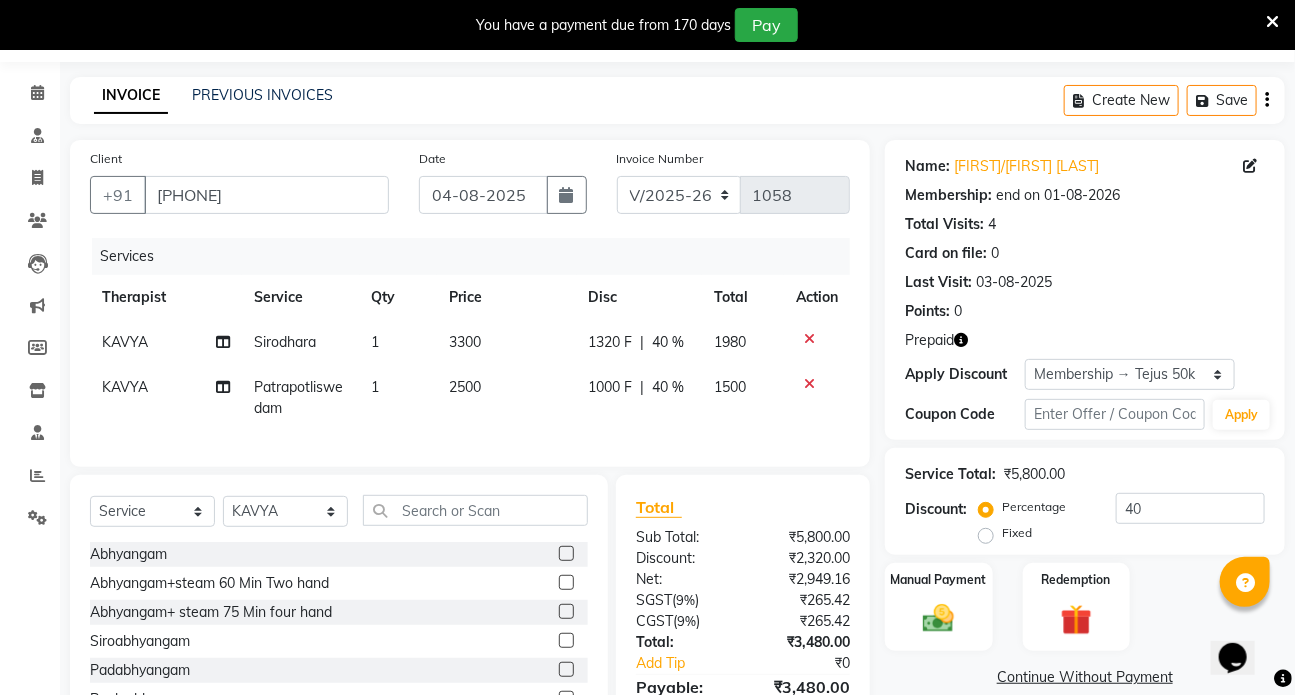 scroll, scrollTop: 90, scrollLeft: 0, axis: vertical 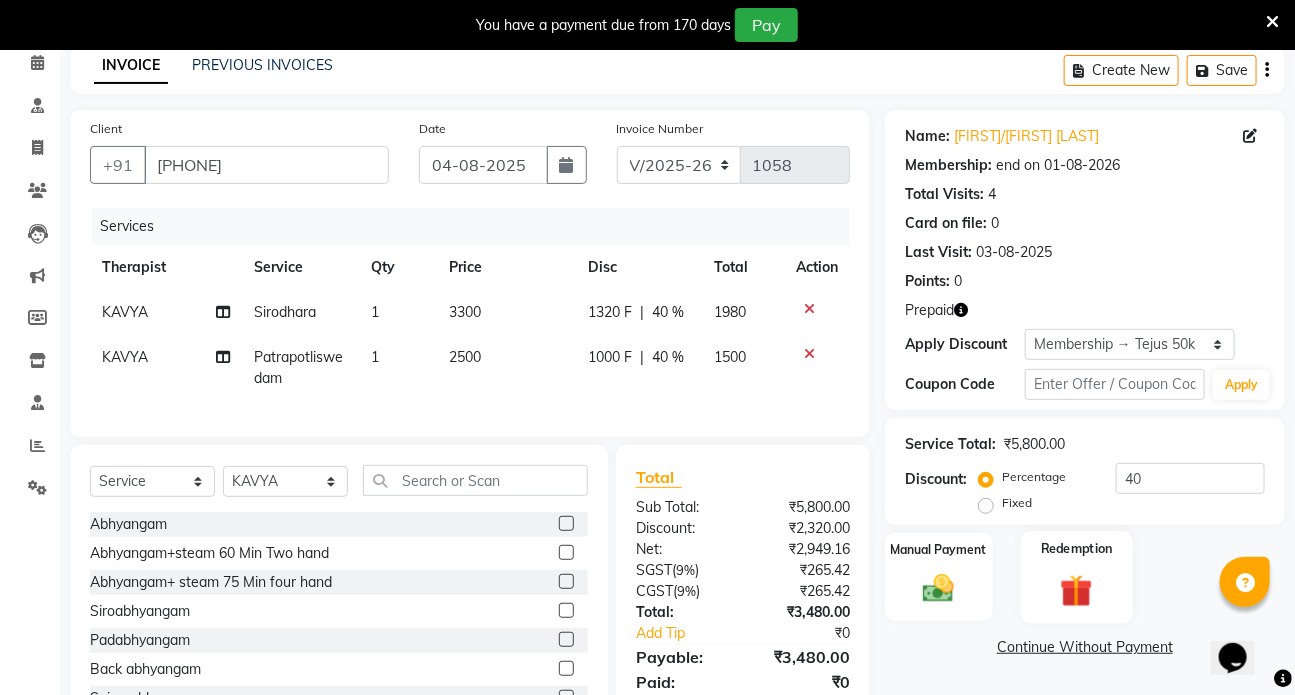 click on "Redemption" 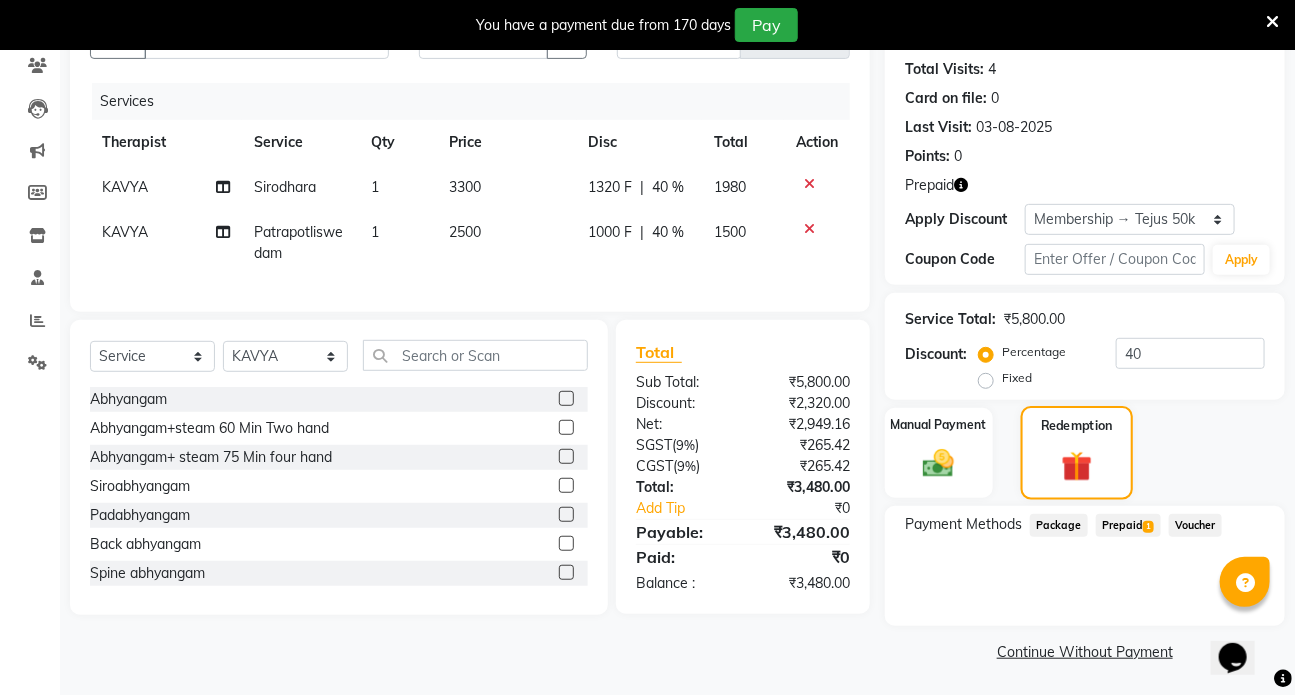 scroll, scrollTop: 216, scrollLeft: 0, axis: vertical 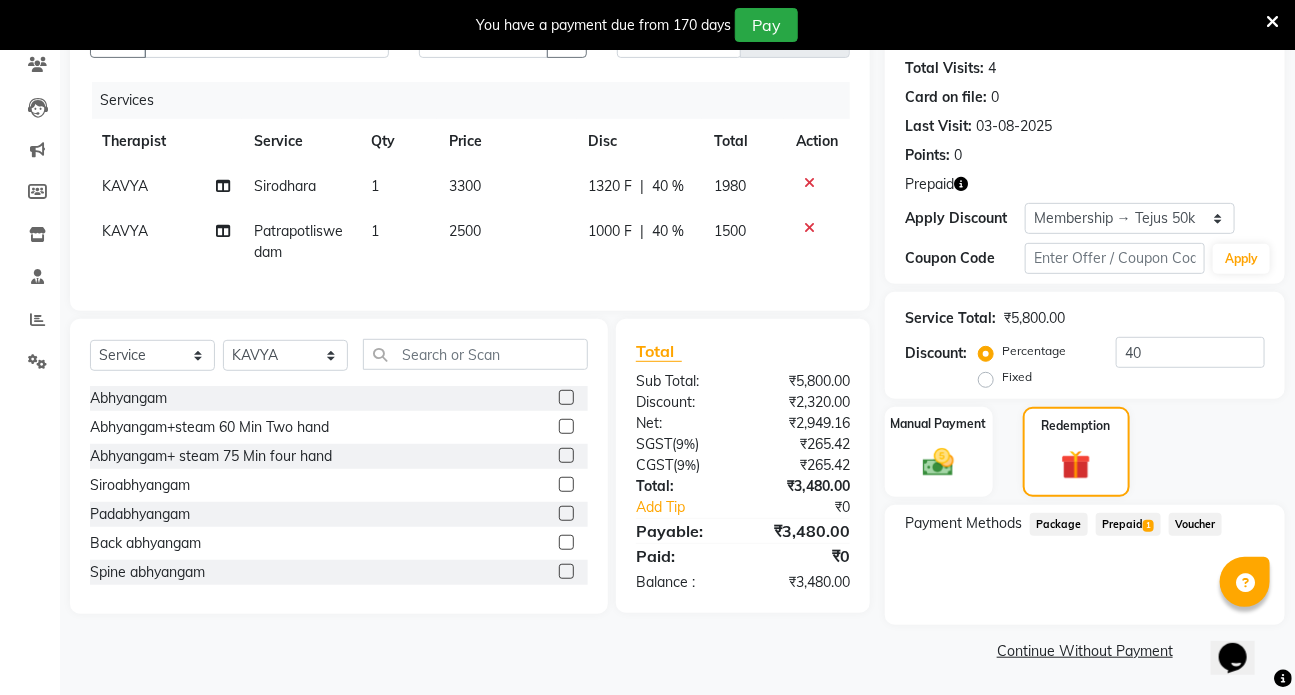 click on "Prepaid  1" 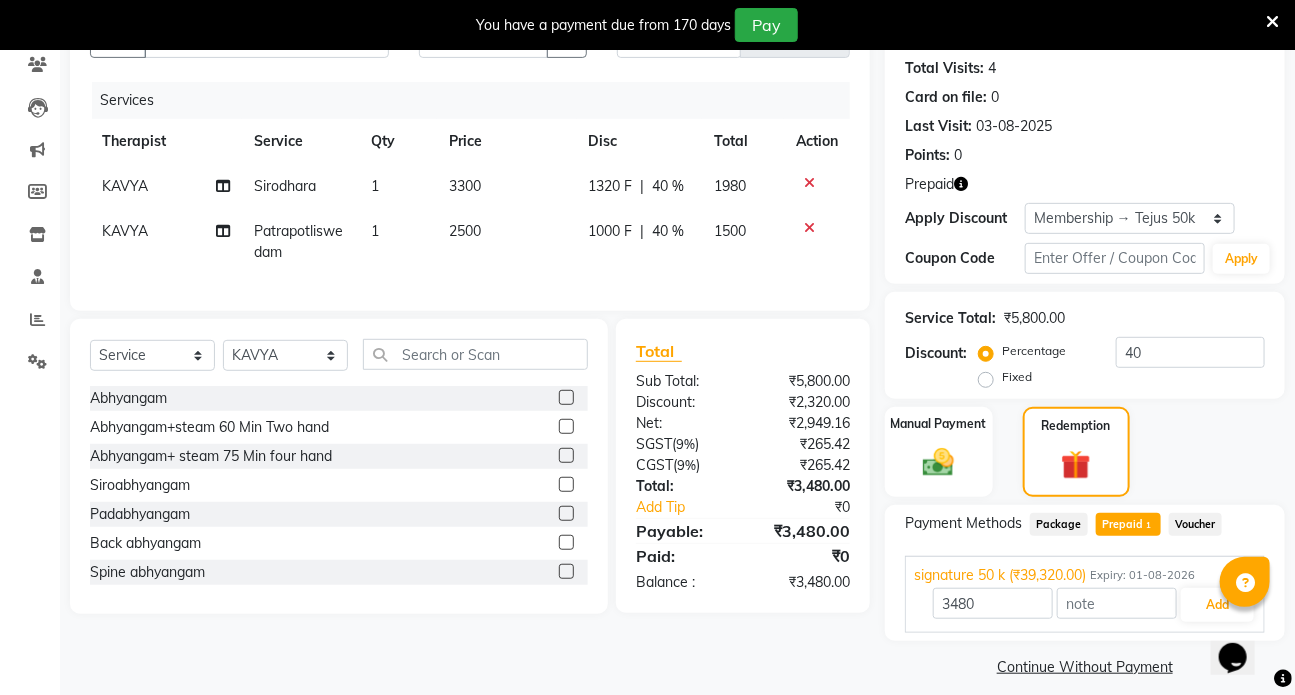 scroll, scrollTop: 231, scrollLeft: 0, axis: vertical 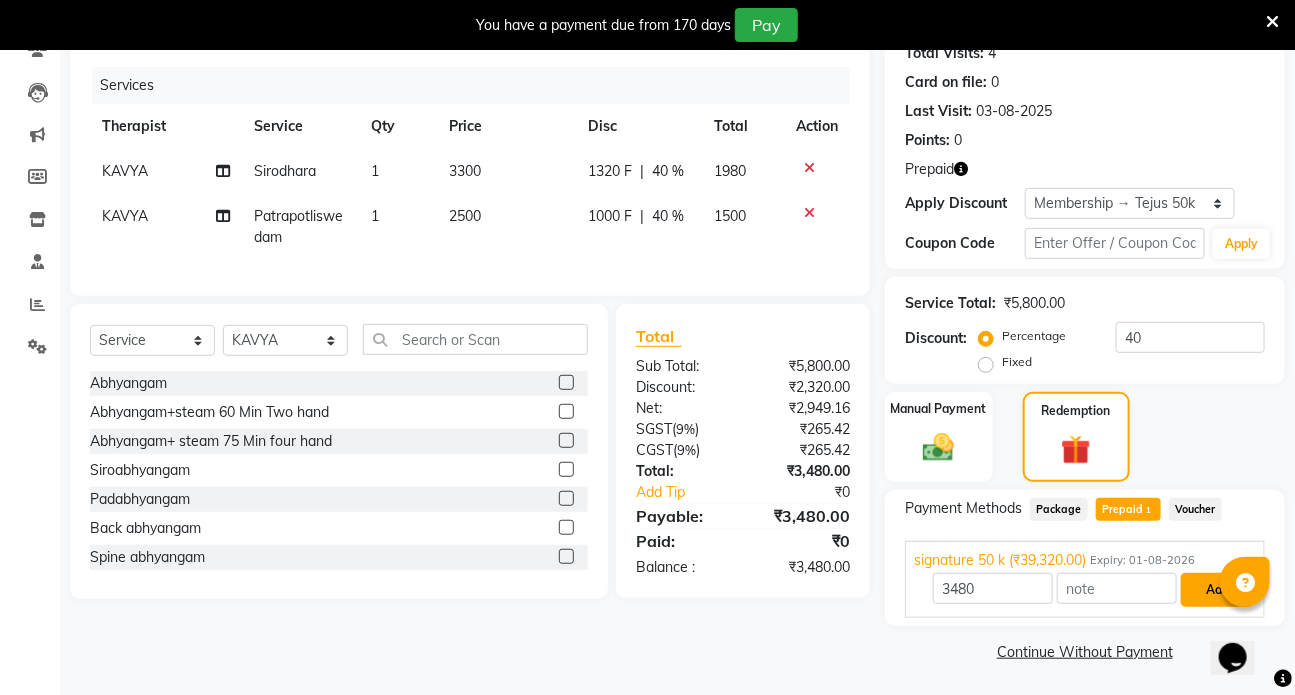 click on "Add" at bounding box center (1217, 590) 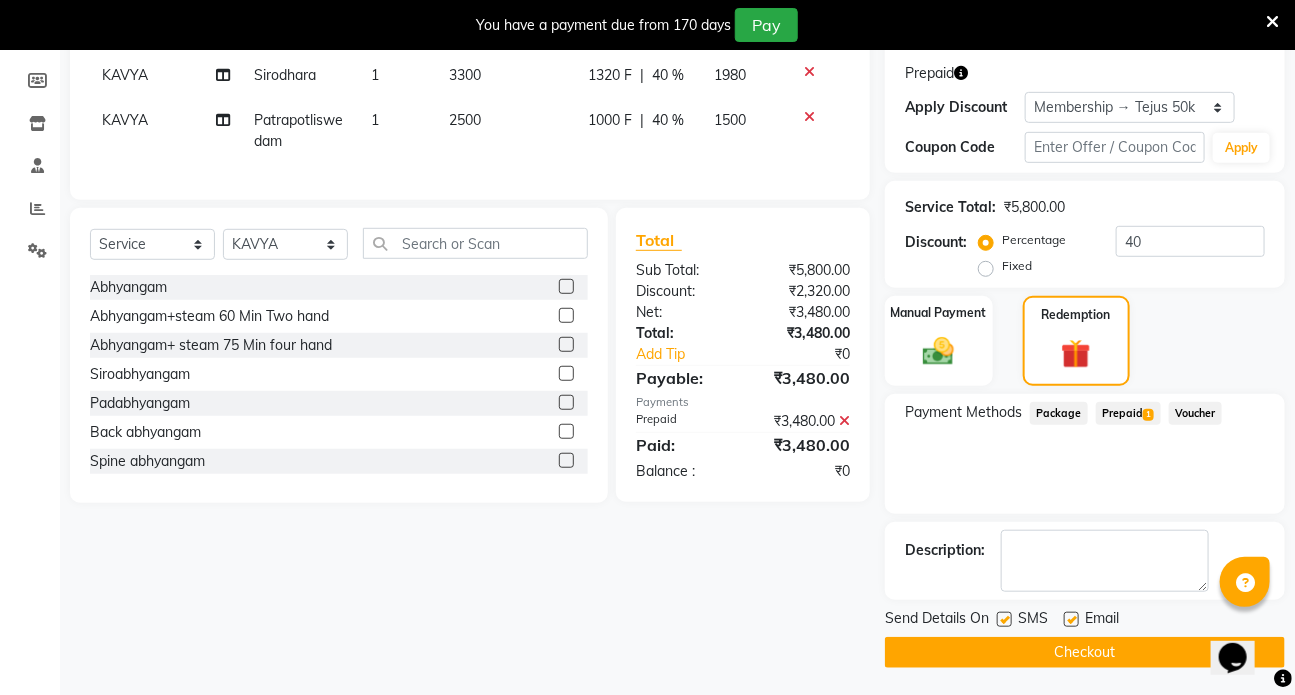 scroll, scrollTop: 328, scrollLeft: 0, axis: vertical 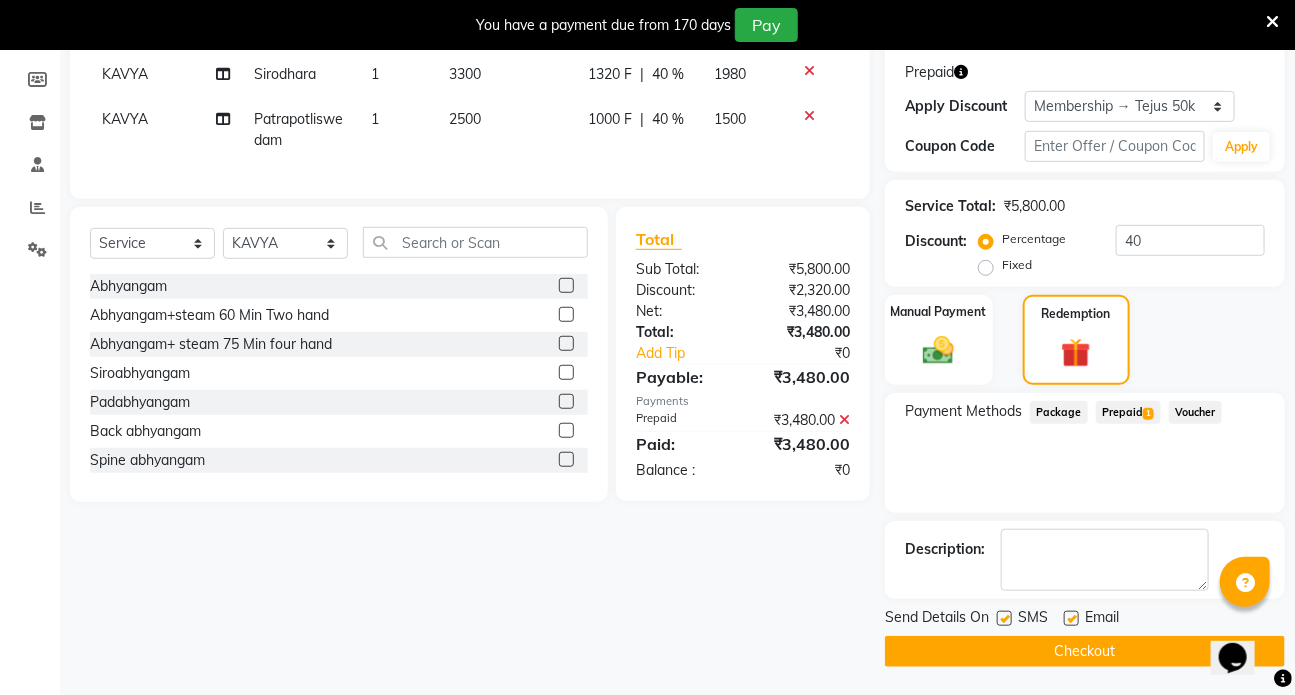 click 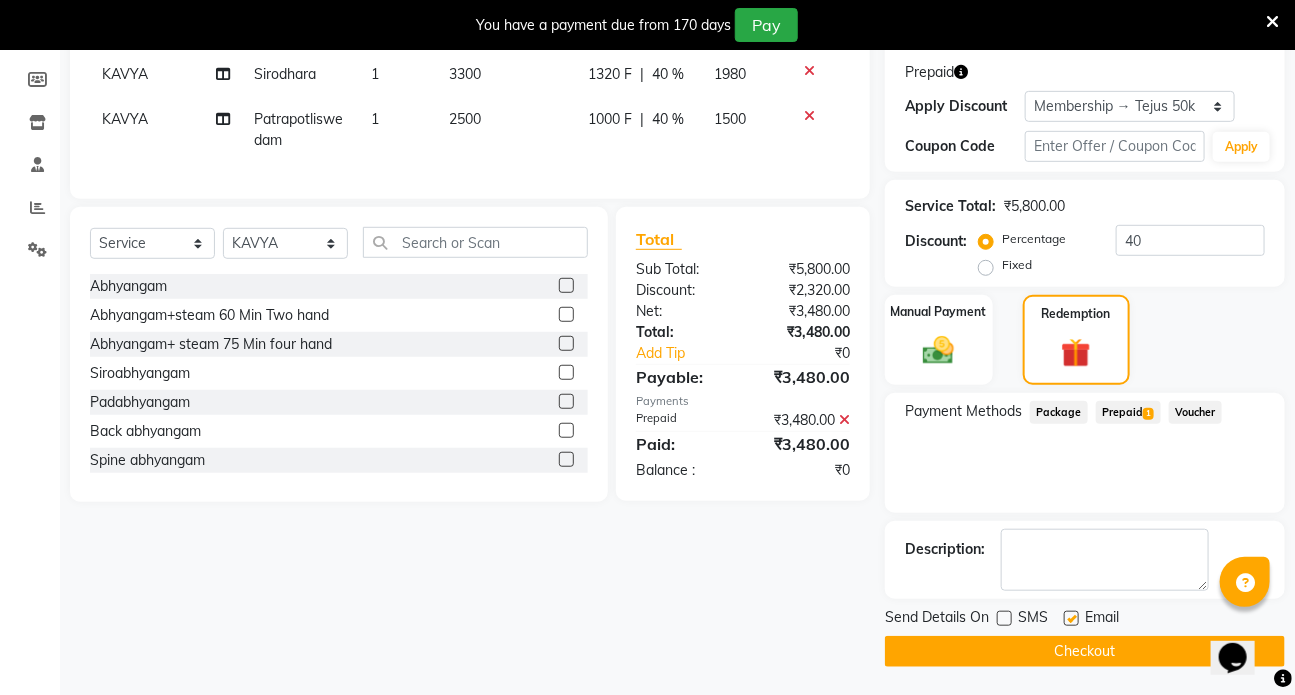 click 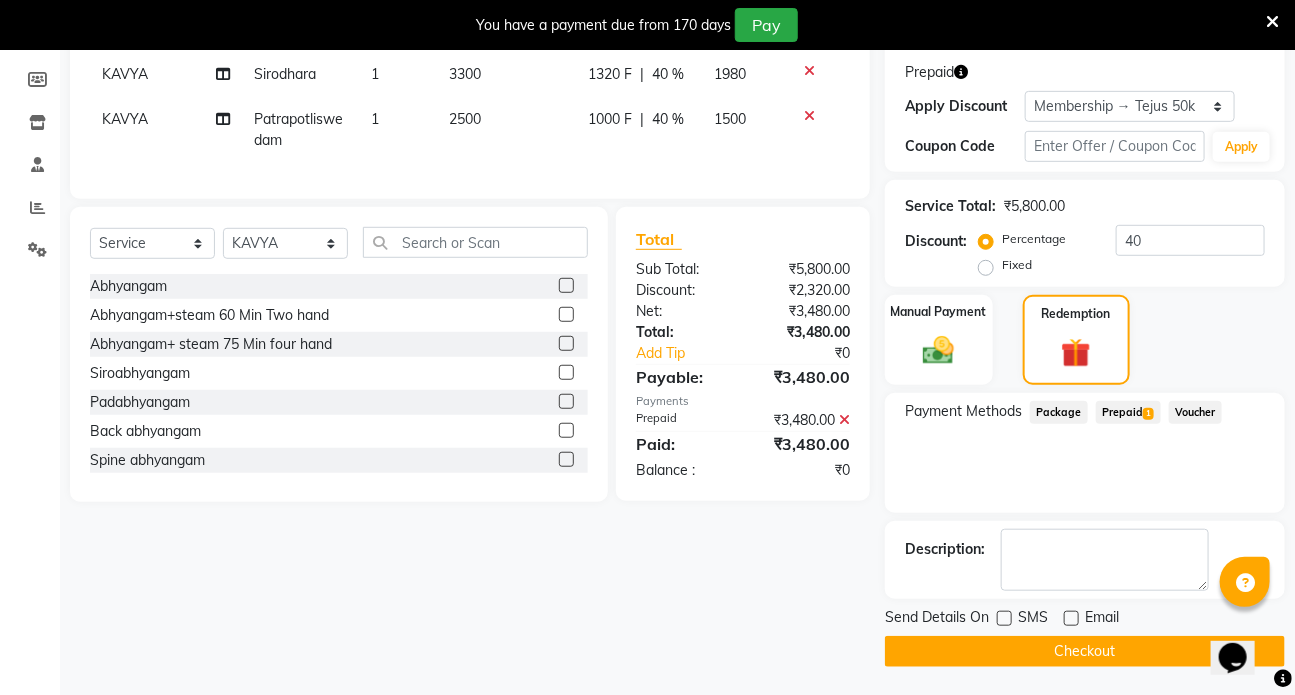 click on "Checkout" 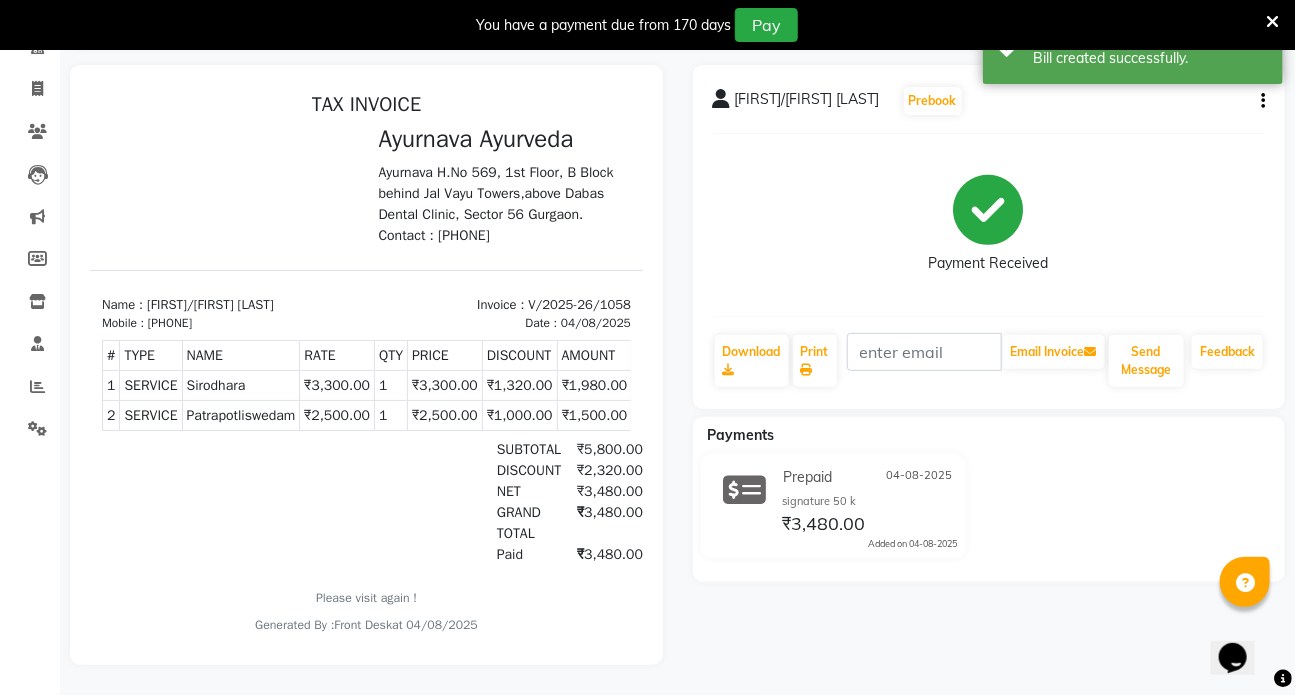 scroll, scrollTop: 70, scrollLeft: 0, axis: vertical 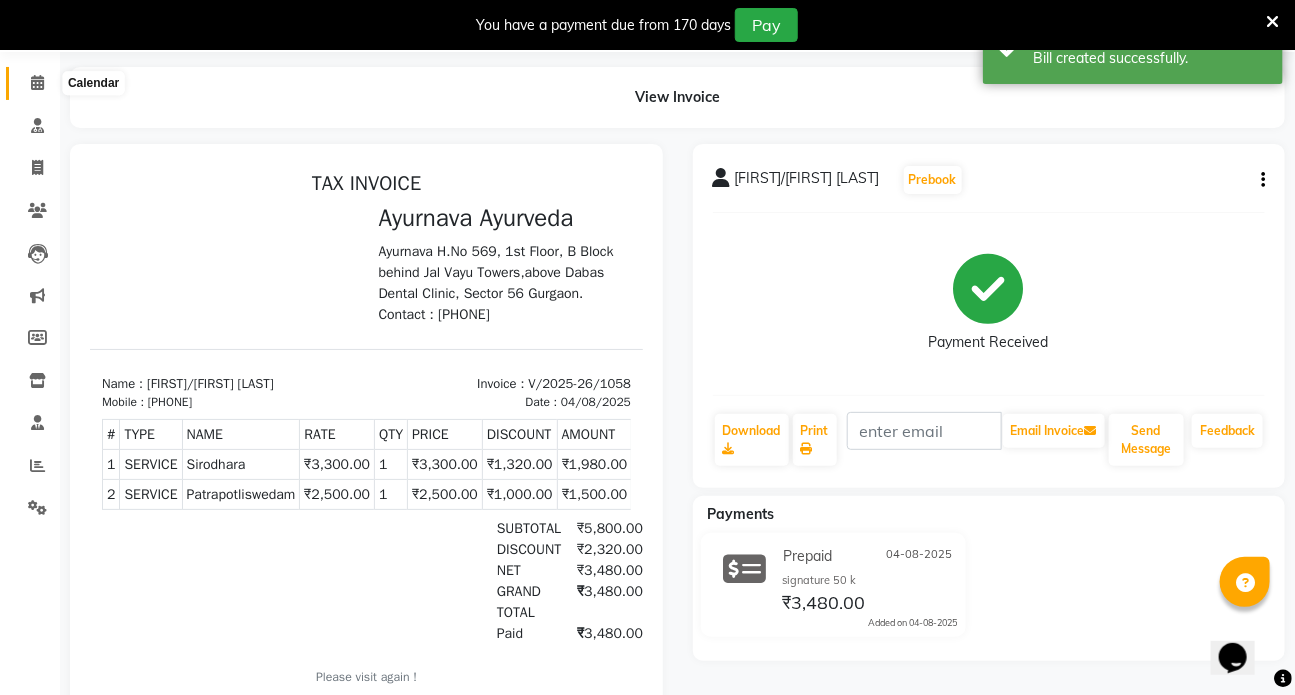 click 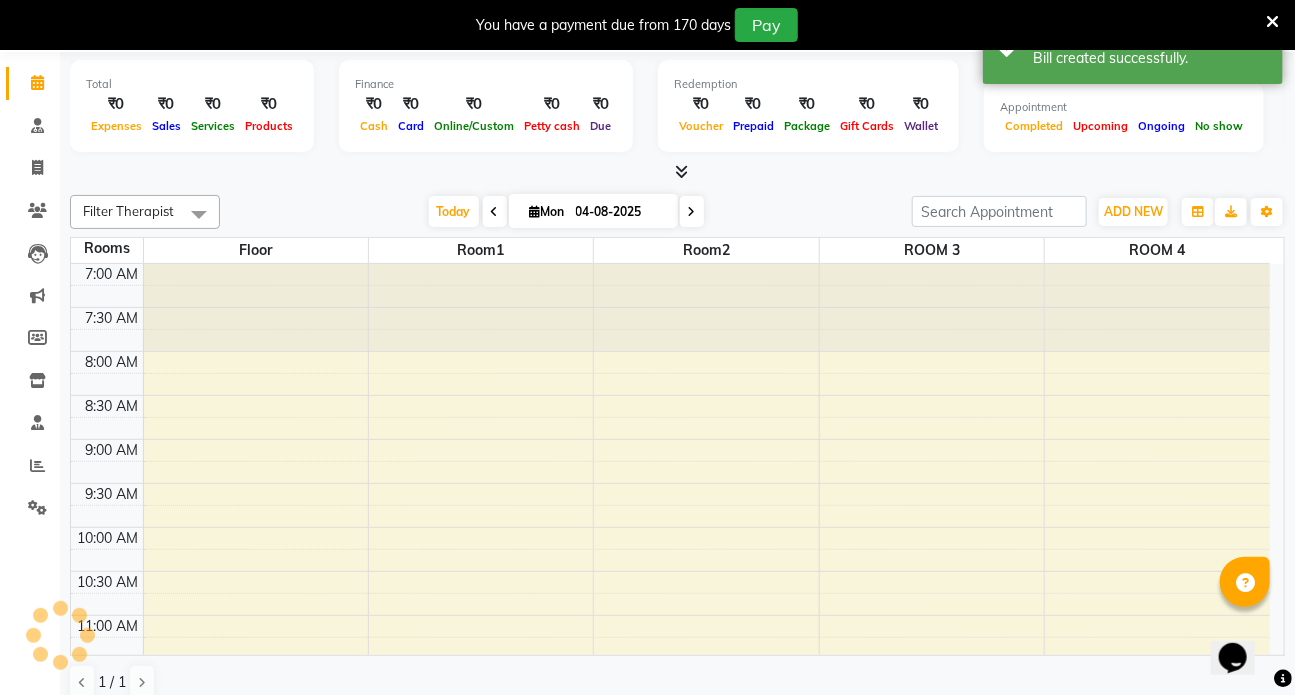 scroll, scrollTop: 50, scrollLeft: 0, axis: vertical 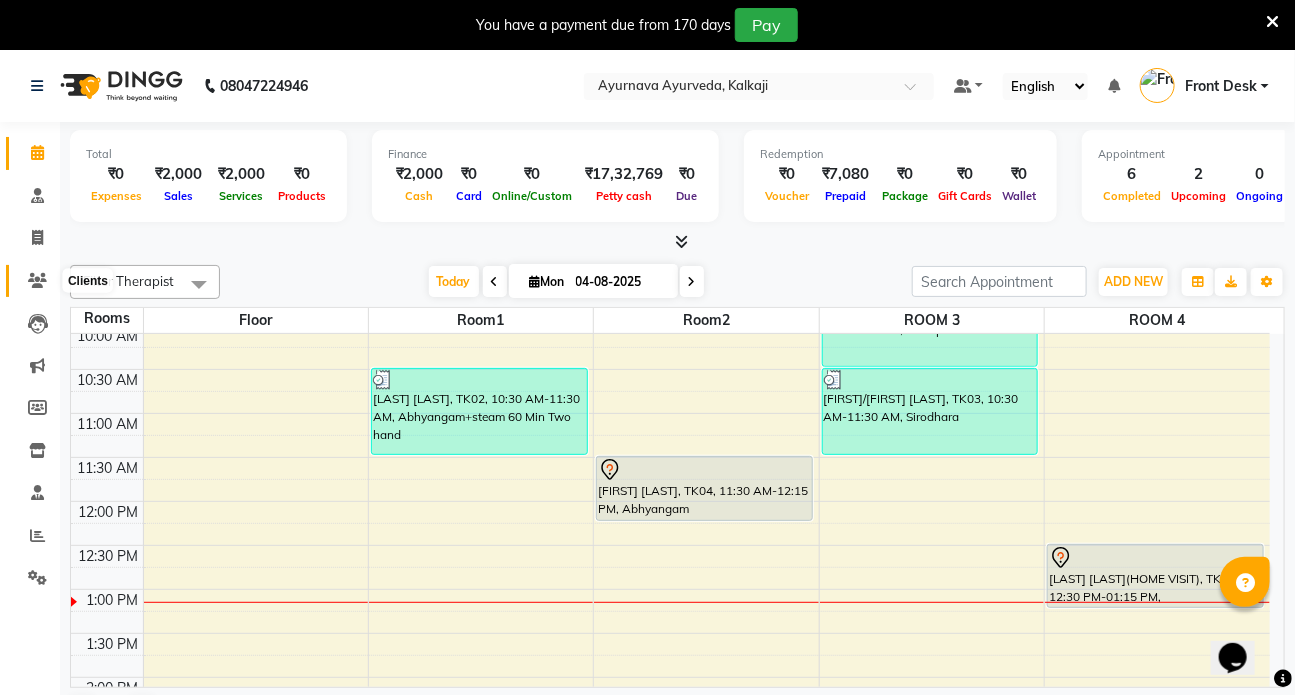 click 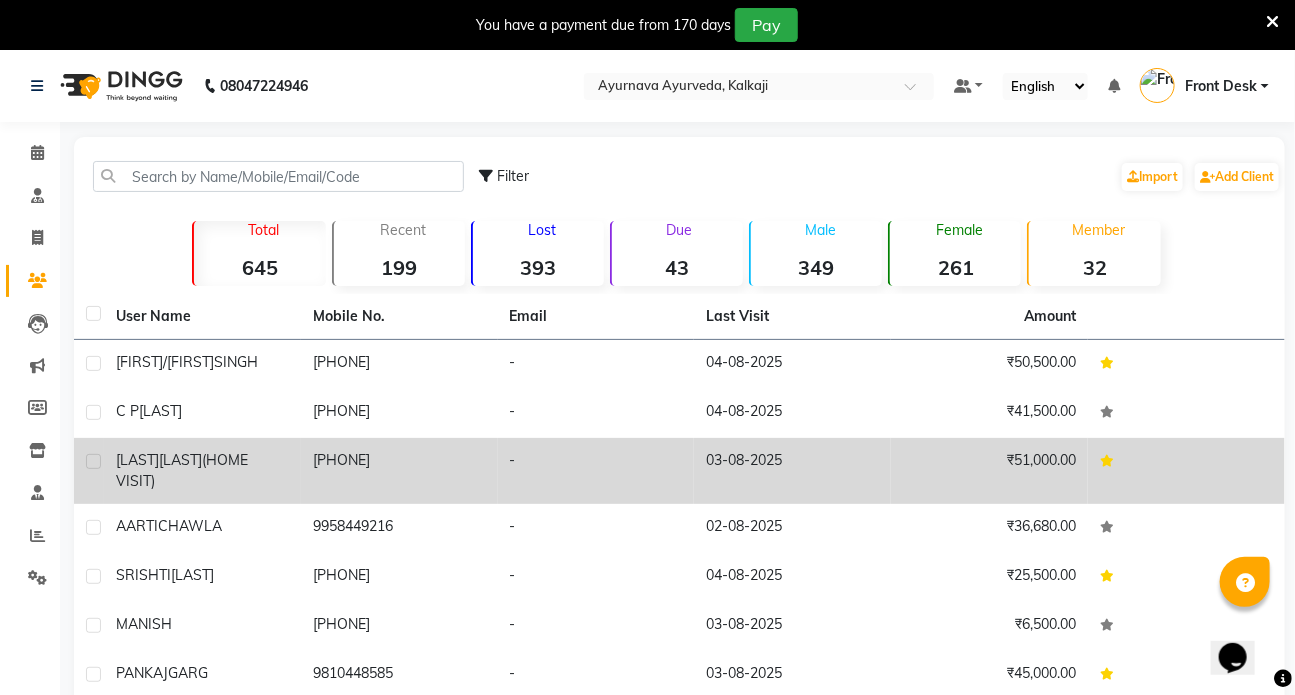 click on "[LAST](HOME VISIT)" 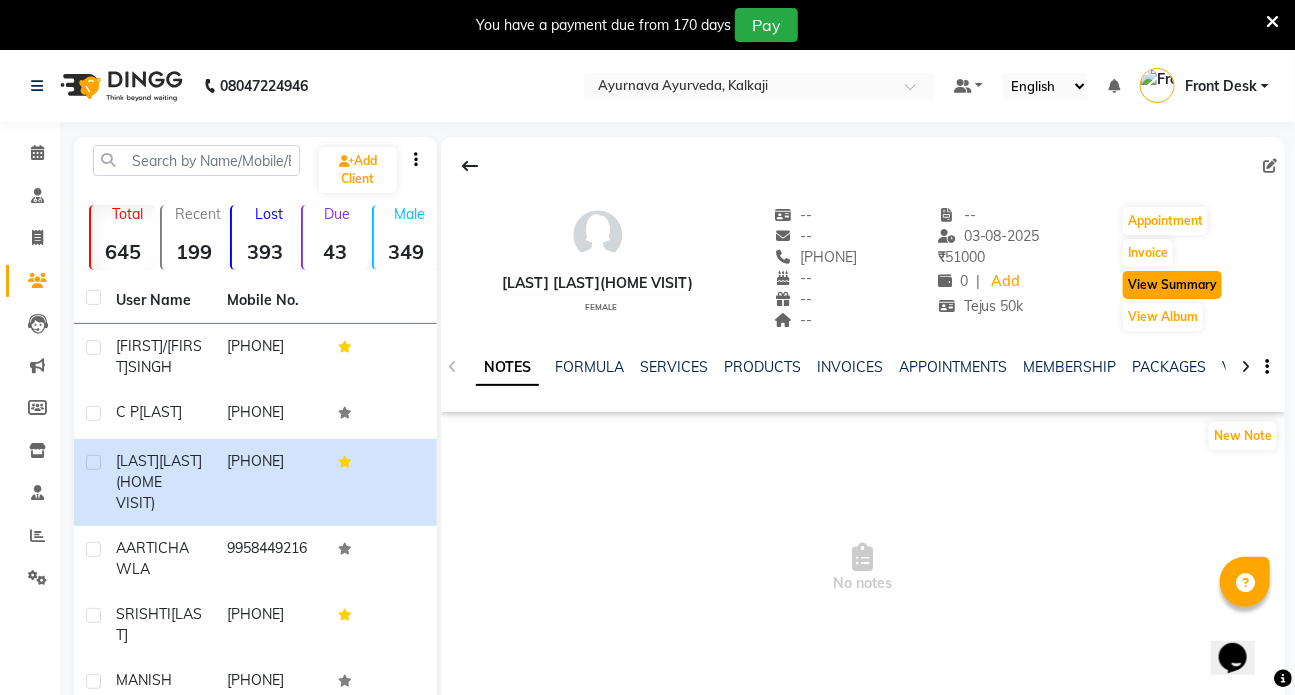 click on "View Summary" 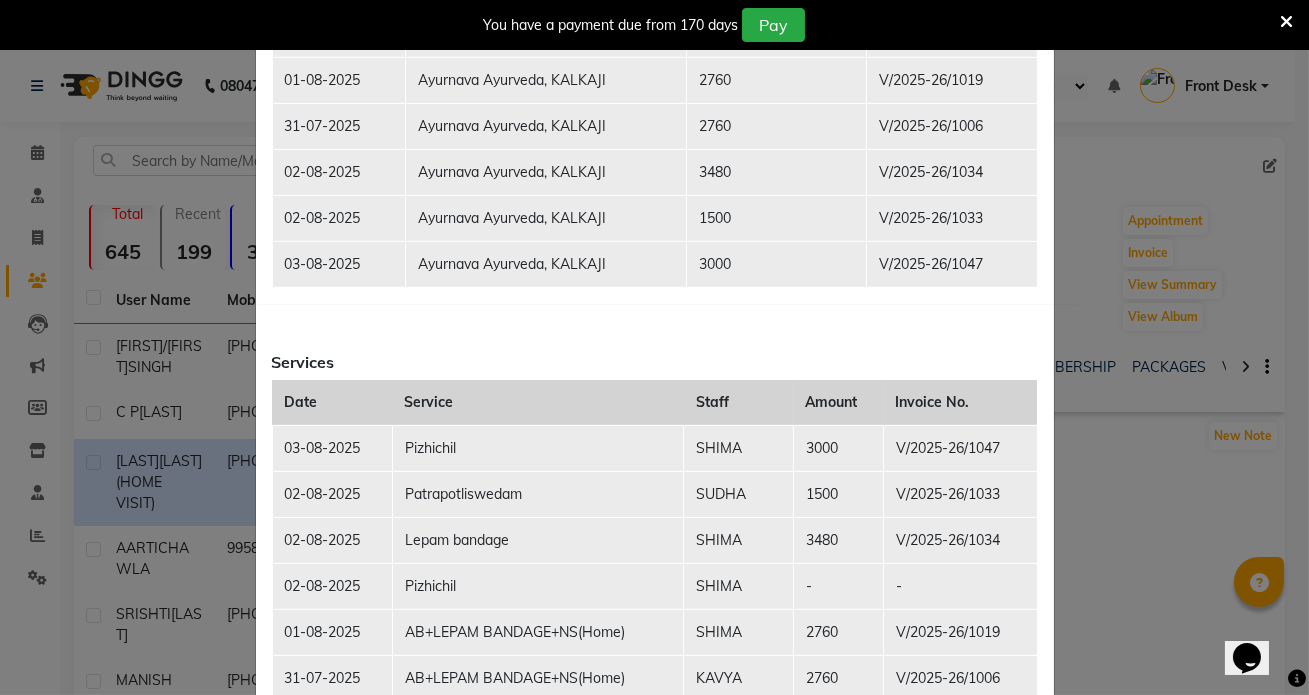 scroll, scrollTop: 545, scrollLeft: 0, axis: vertical 